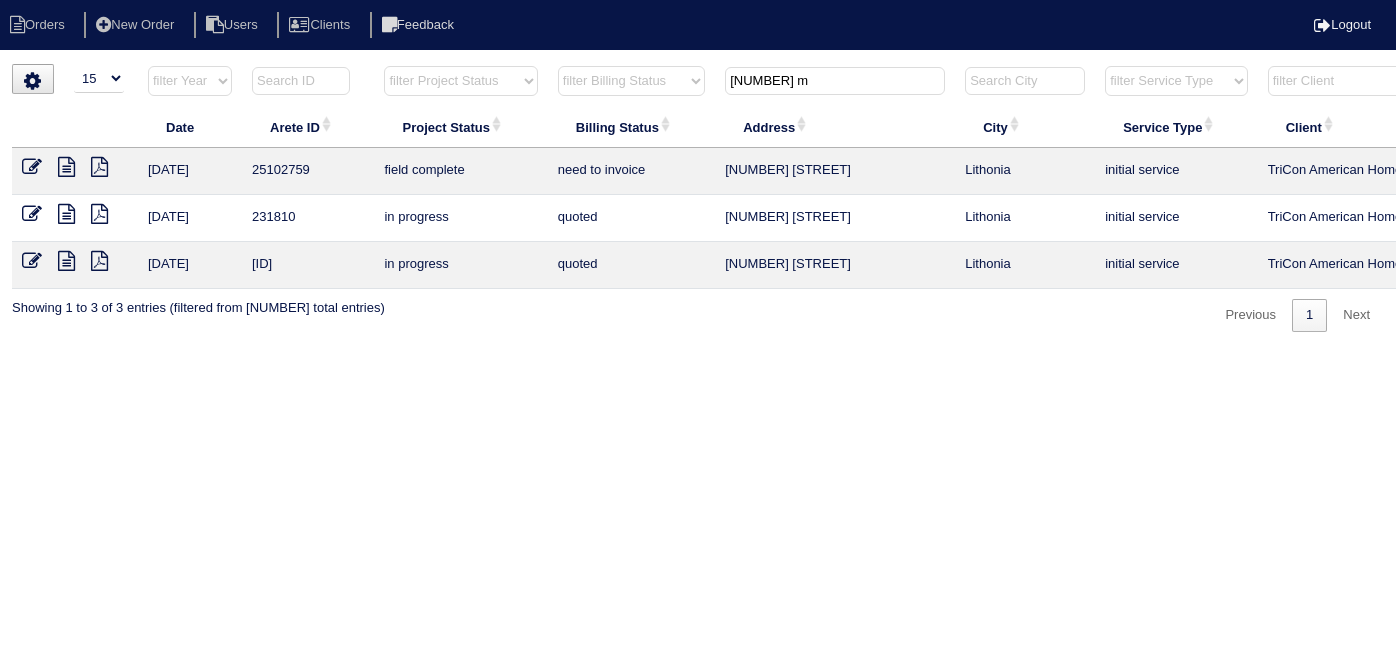 select on "15" 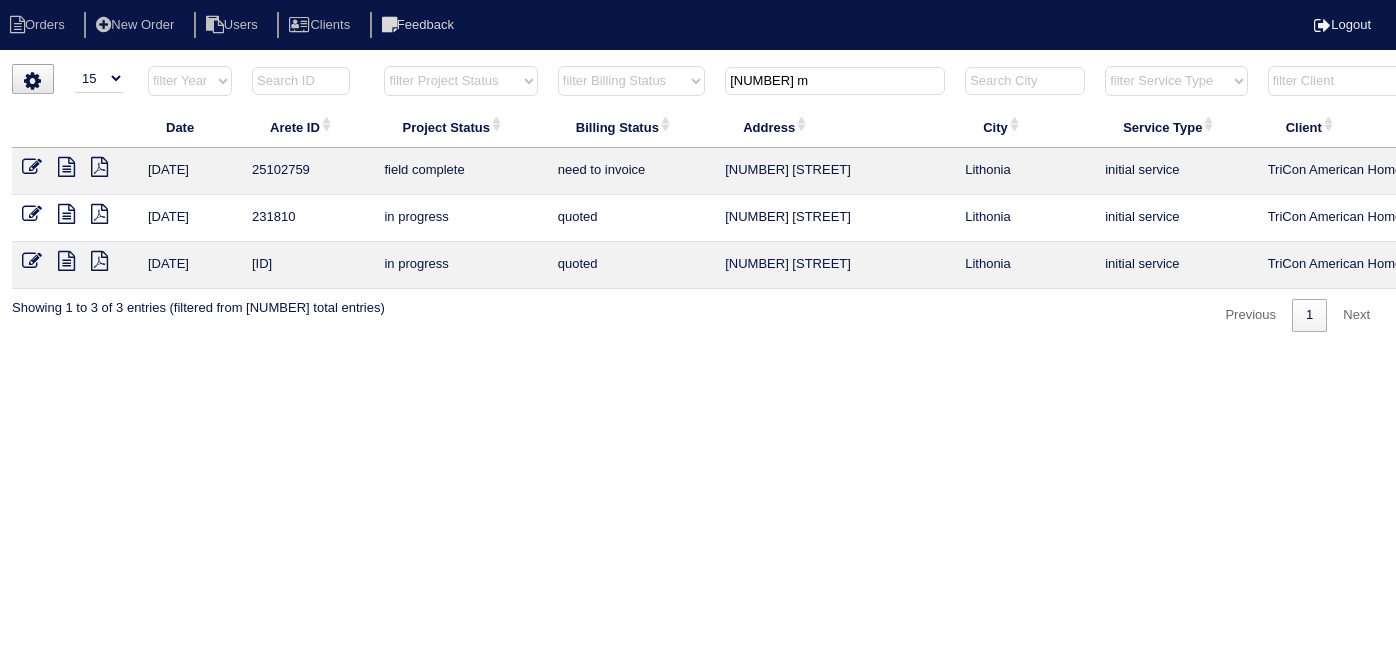 scroll, scrollTop: 0, scrollLeft: 0, axis: both 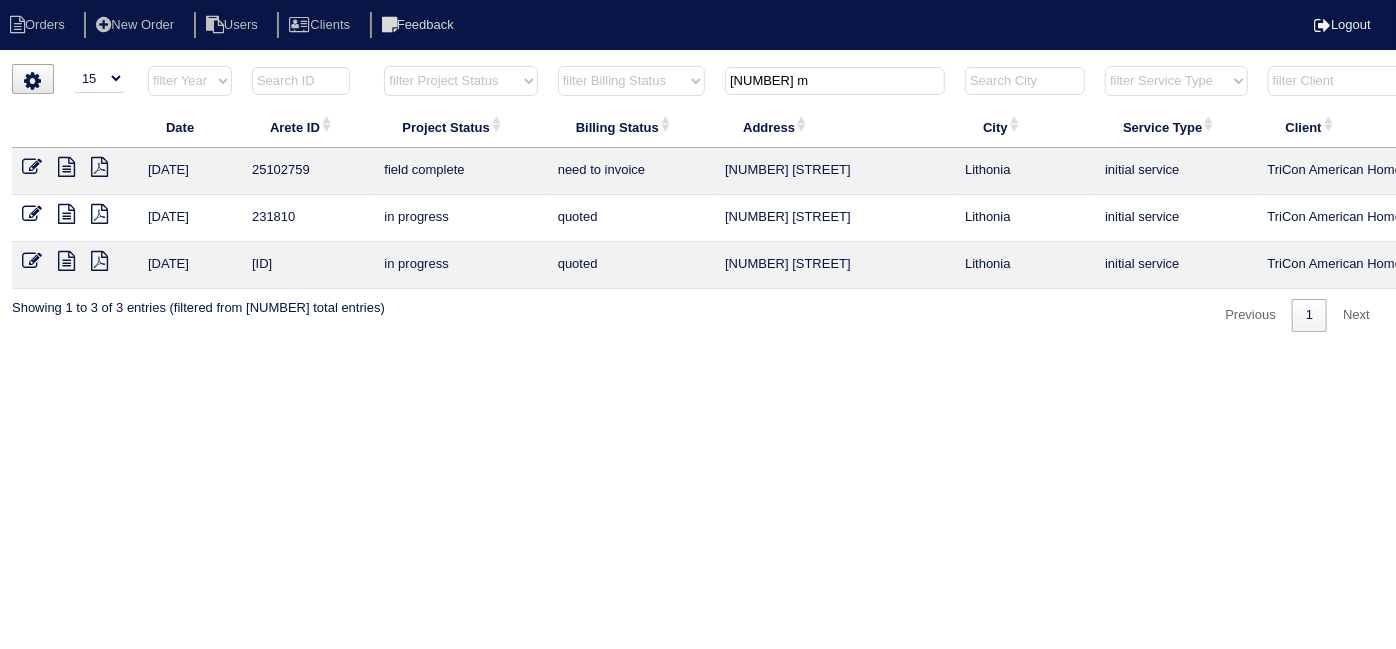 drag, startPoint x: 796, startPoint y: 70, endPoint x: 512, endPoint y: -16, distance: 296.73557 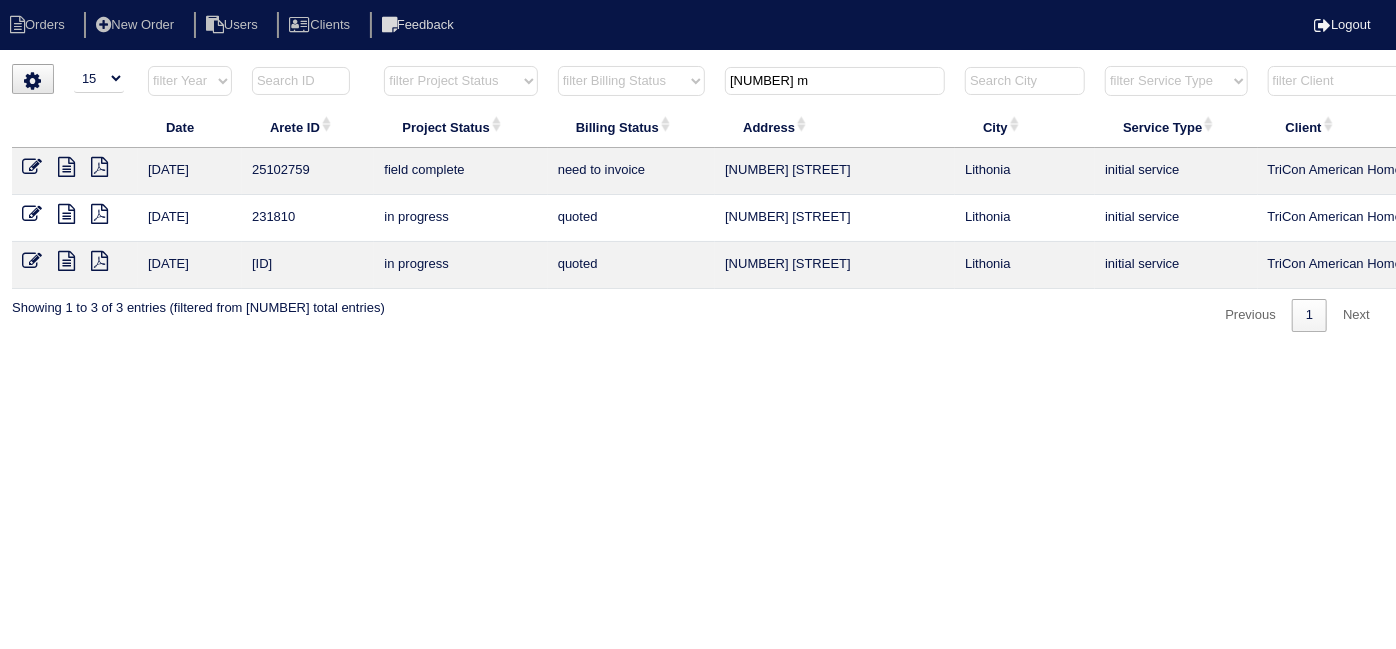 click on "Orders
New Order
Users
Clients
Feedback
Logout
Orders
New Order
Users
Clients
Message is blank.  Please add text or cancel.
Send Feedback
Cancel" at bounding box center [698, 176] 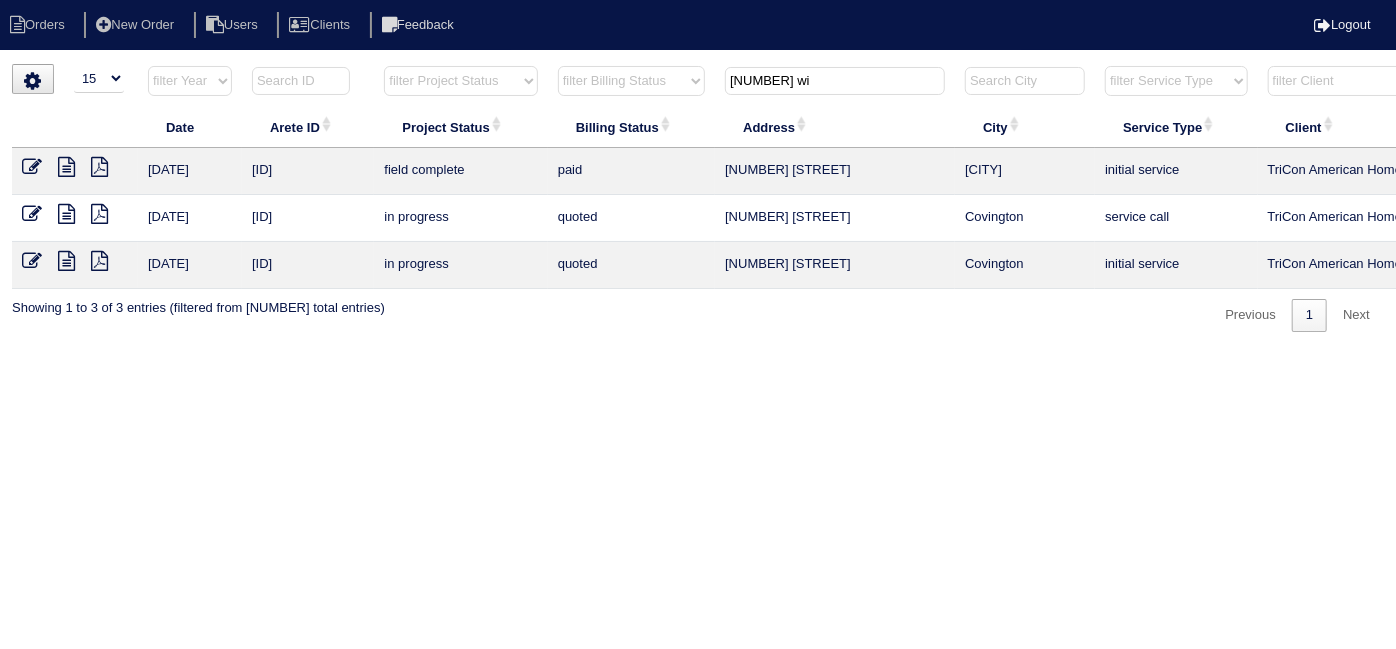 type on "15 wil" 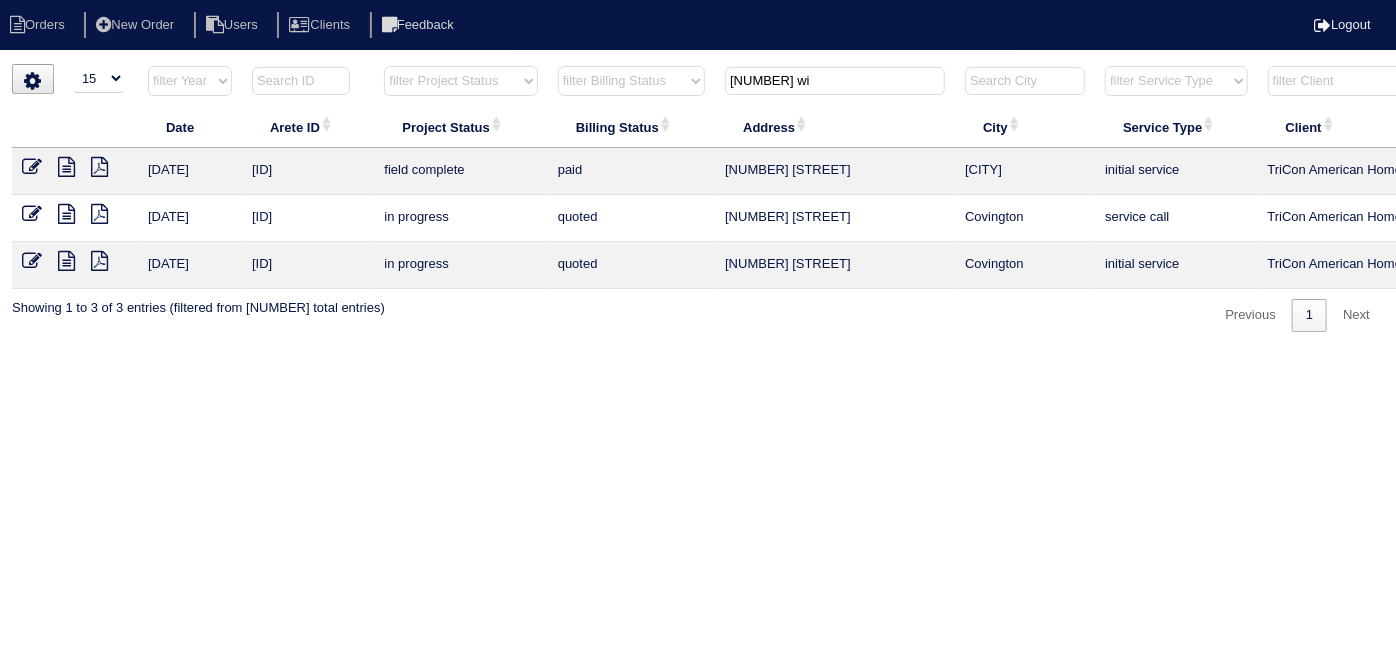 click at bounding box center (66, 214) 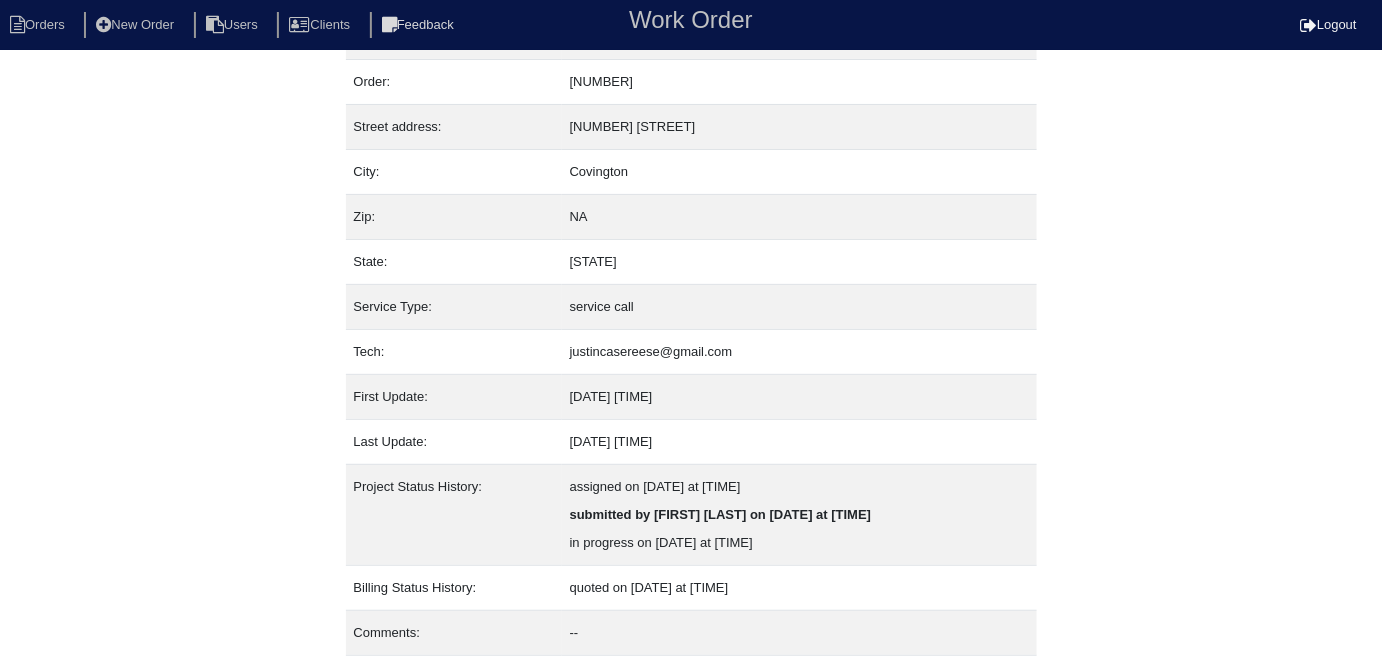 scroll, scrollTop: 105, scrollLeft: 0, axis: vertical 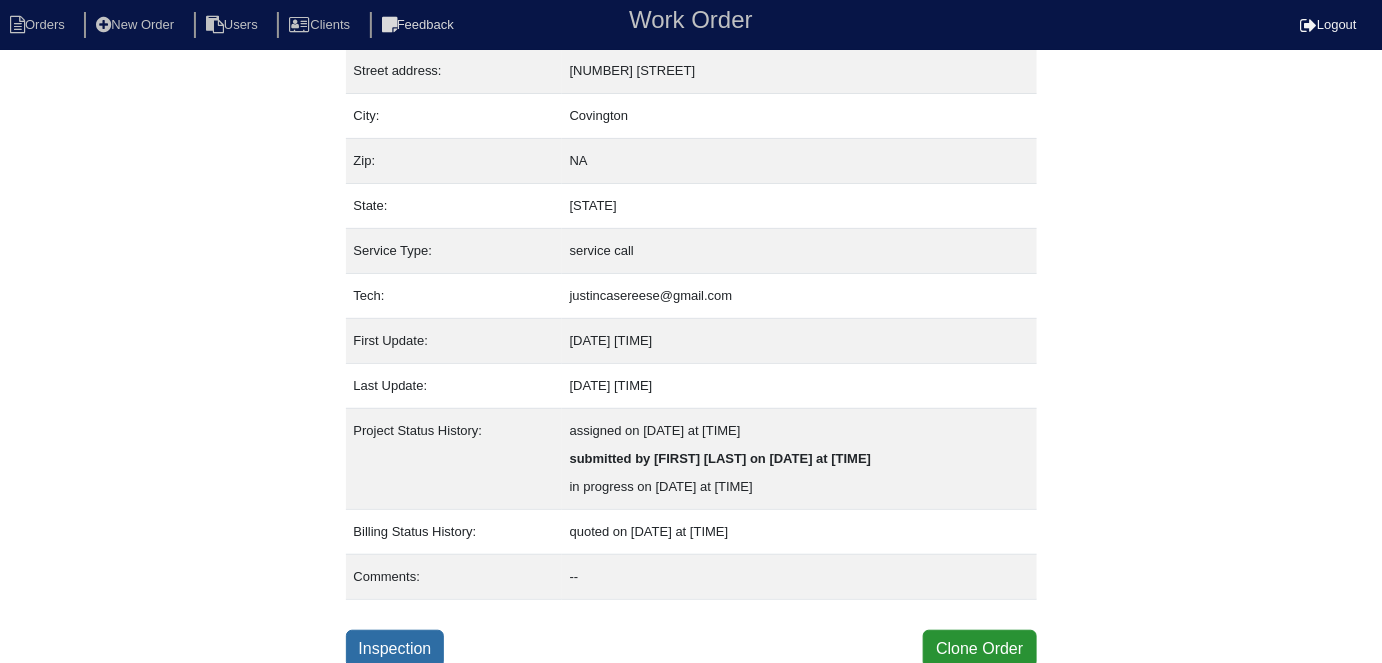 click on "Inspection" at bounding box center (395, 649) 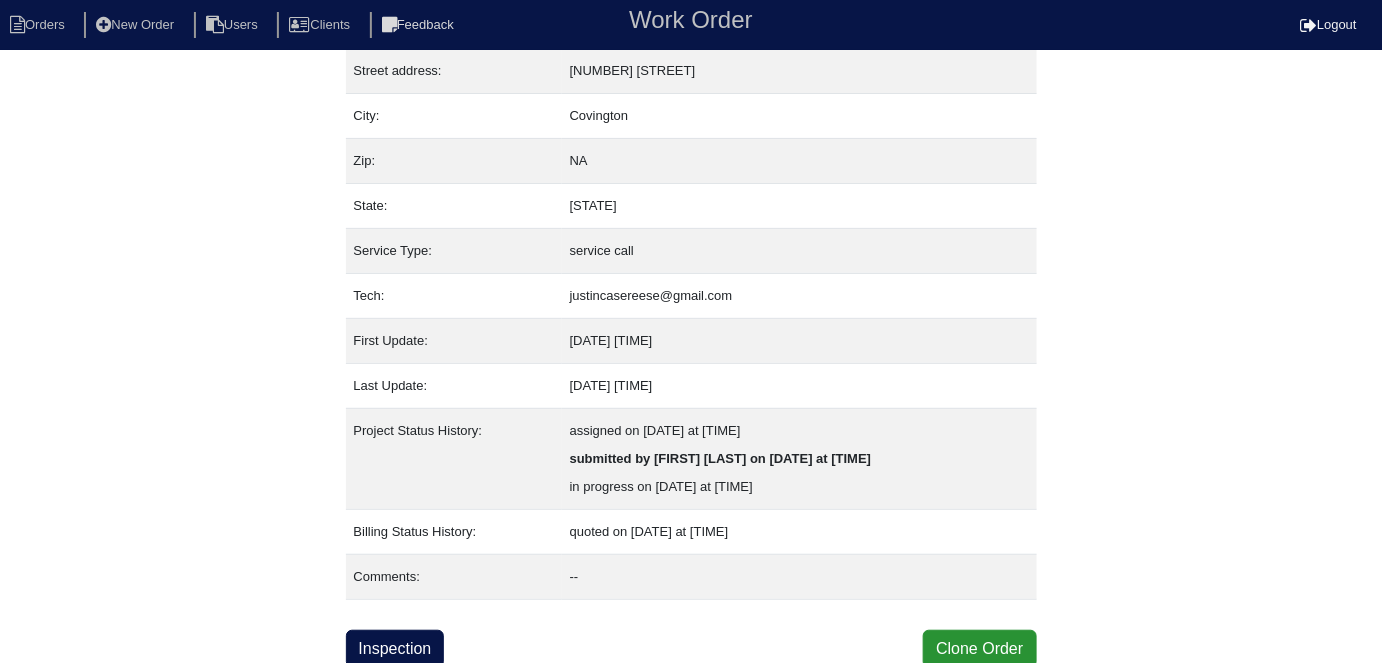 select on "0" 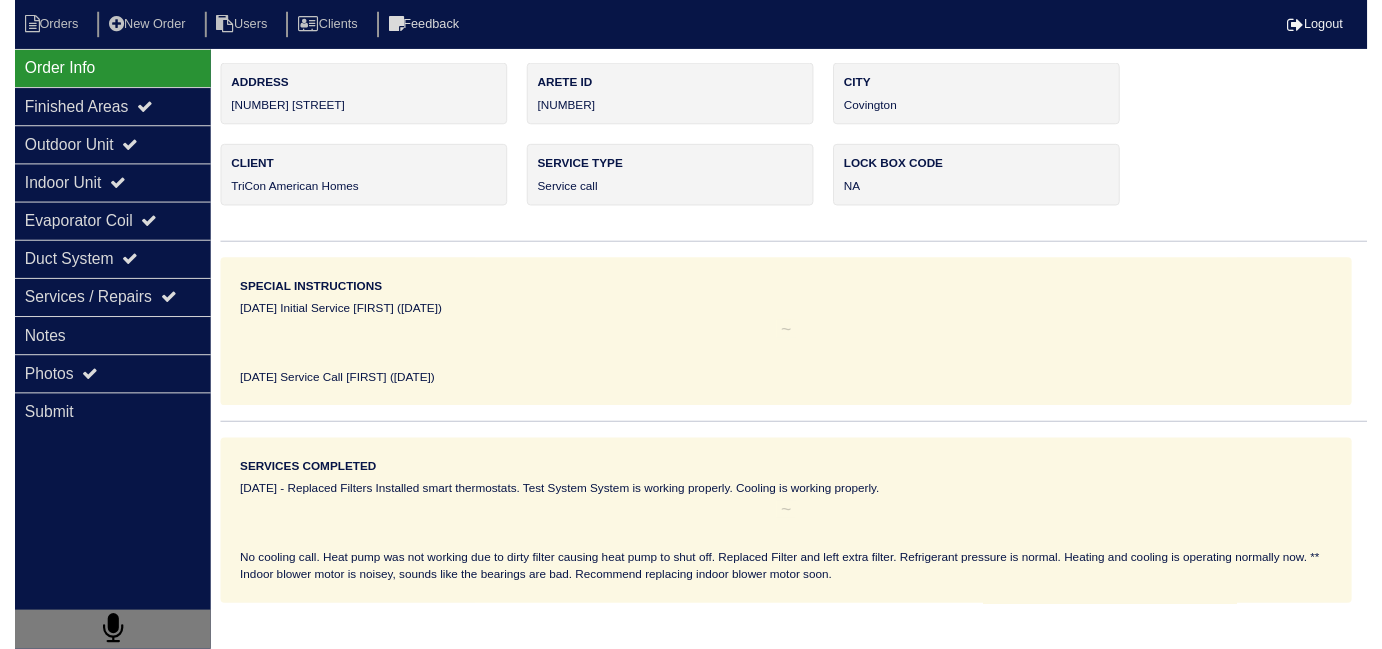 scroll, scrollTop: 0, scrollLeft: 0, axis: both 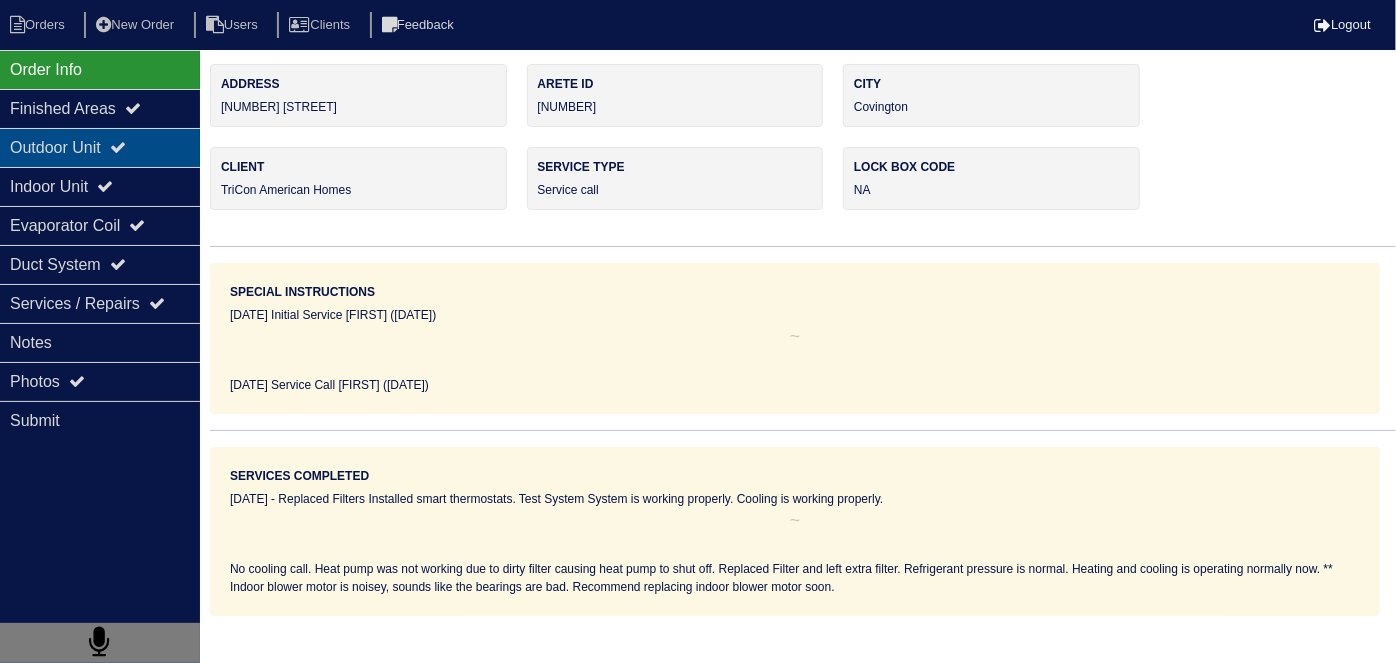 drag, startPoint x: 124, startPoint y: 137, endPoint x: 114, endPoint y: 153, distance: 18.867962 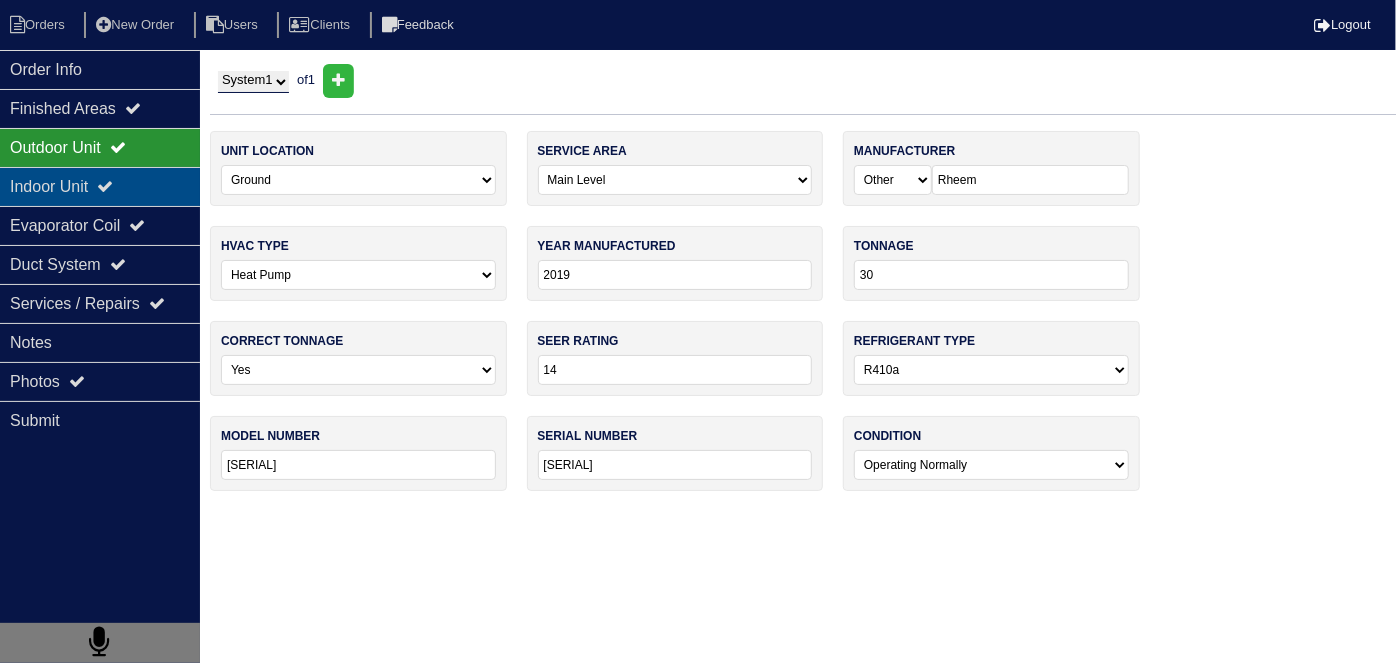 click on "Indoor Unit" at bounding box center [100, 186] 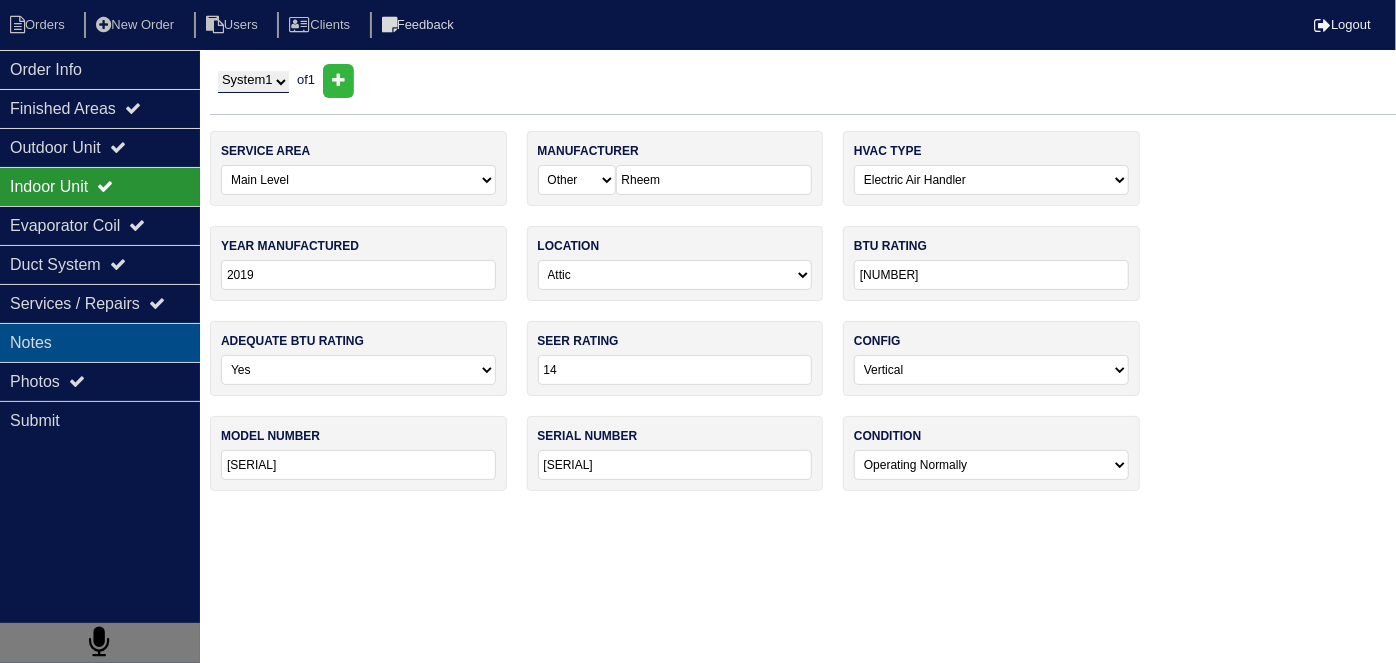 click on "Notes" at bounding box center (100, 342) 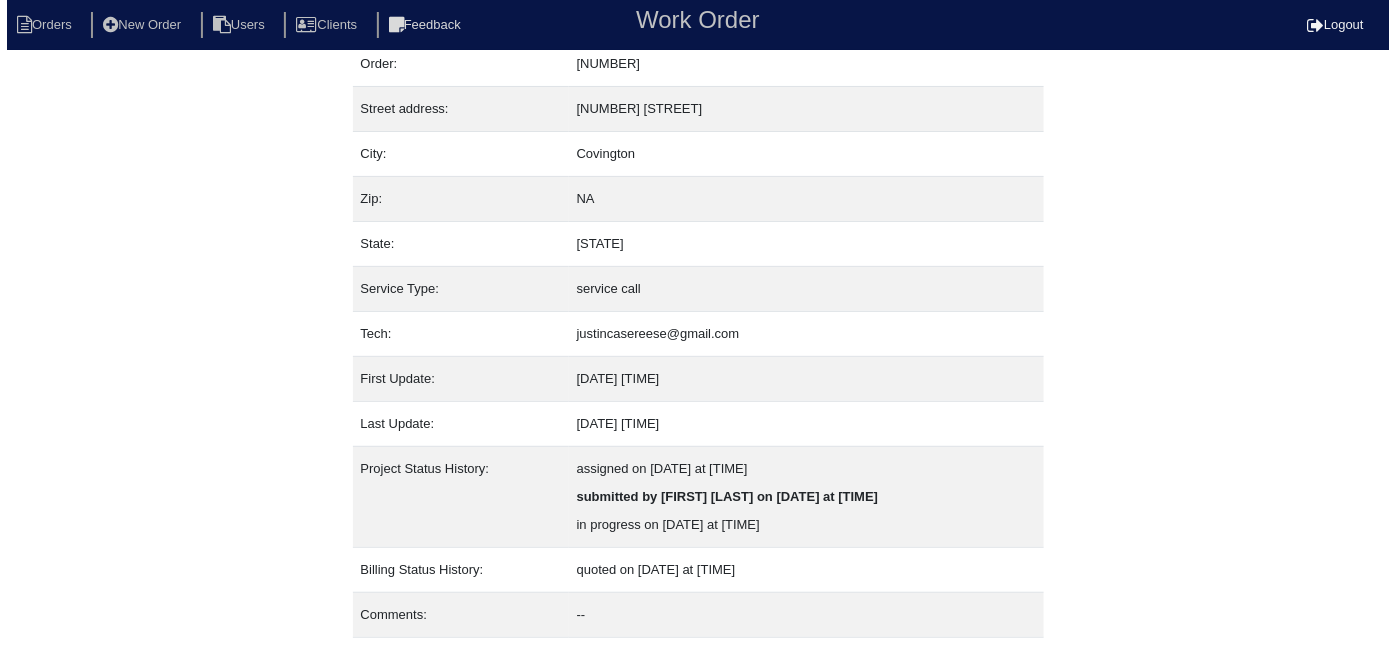 scroll, scrollTop: 105, scrollLeft: 0, axis: vertical 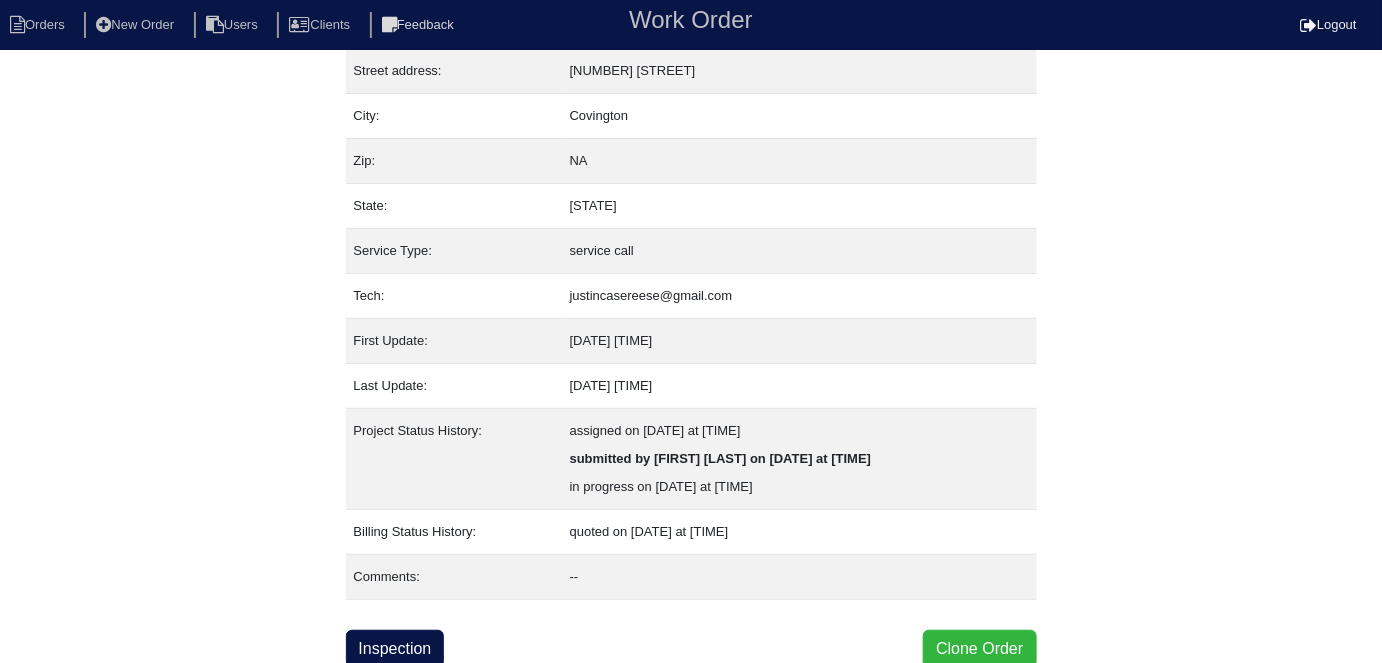 click on "Clone Order" at bounding box center (979, 649) 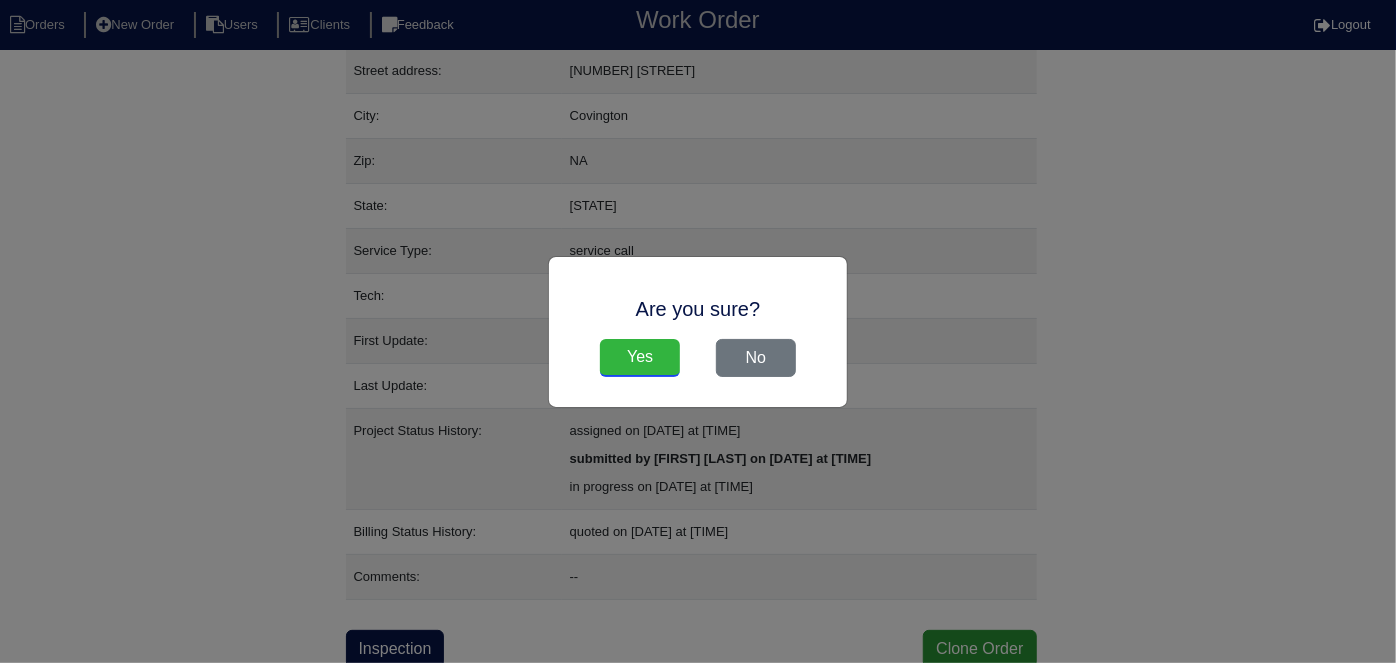 click on "Yes" at bounding box center (640, 358) 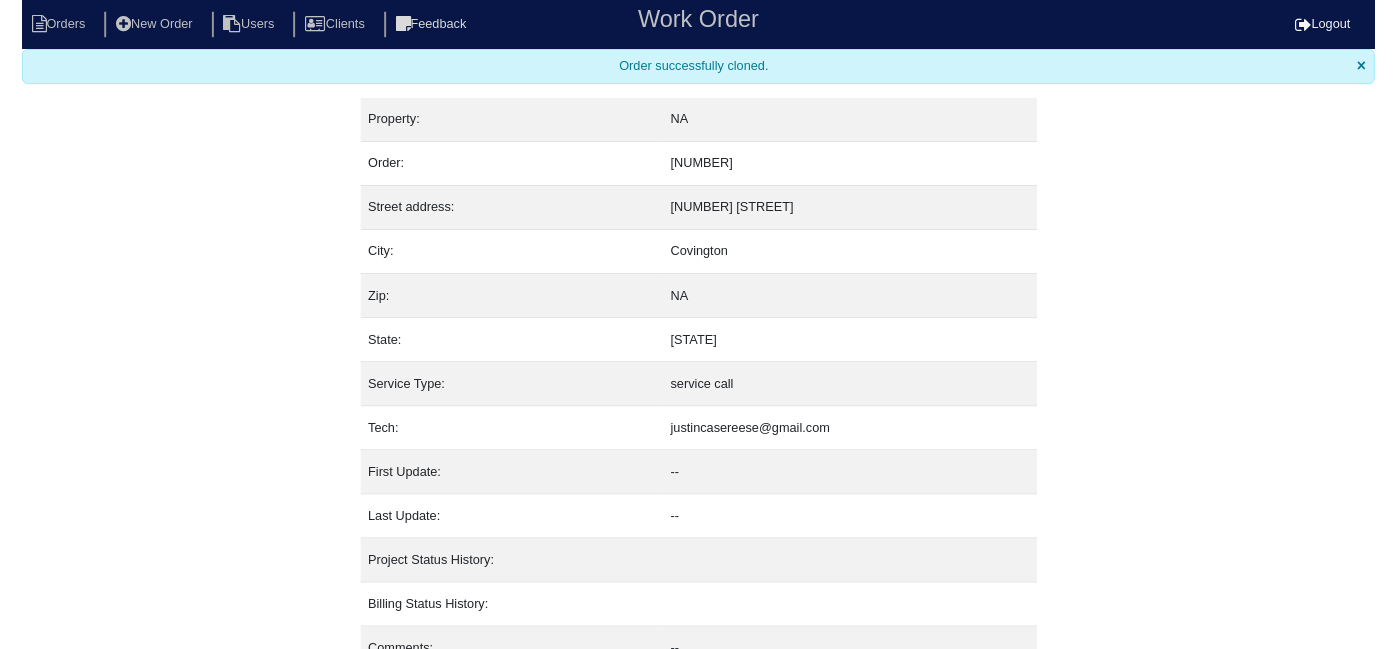 scroll, scrollTop: 0, scrollLeft: 0, axis: both 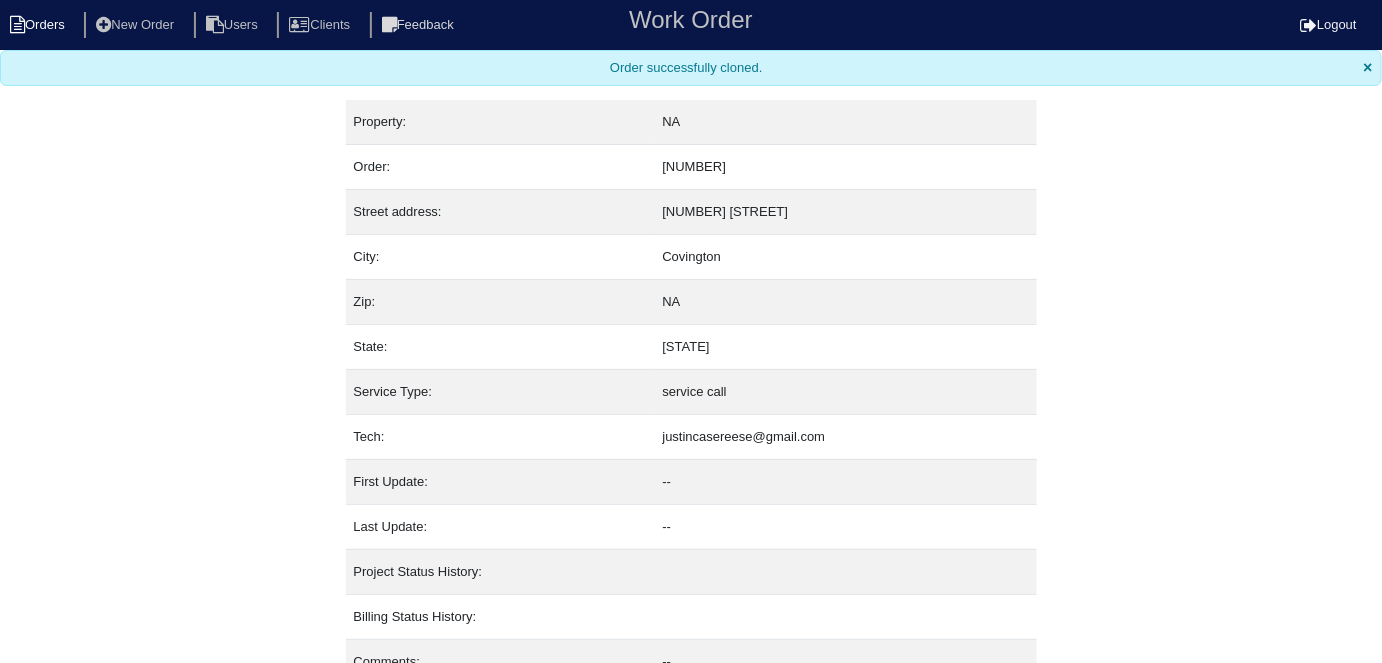 click on "Orders" at bounding box center [40, 25] 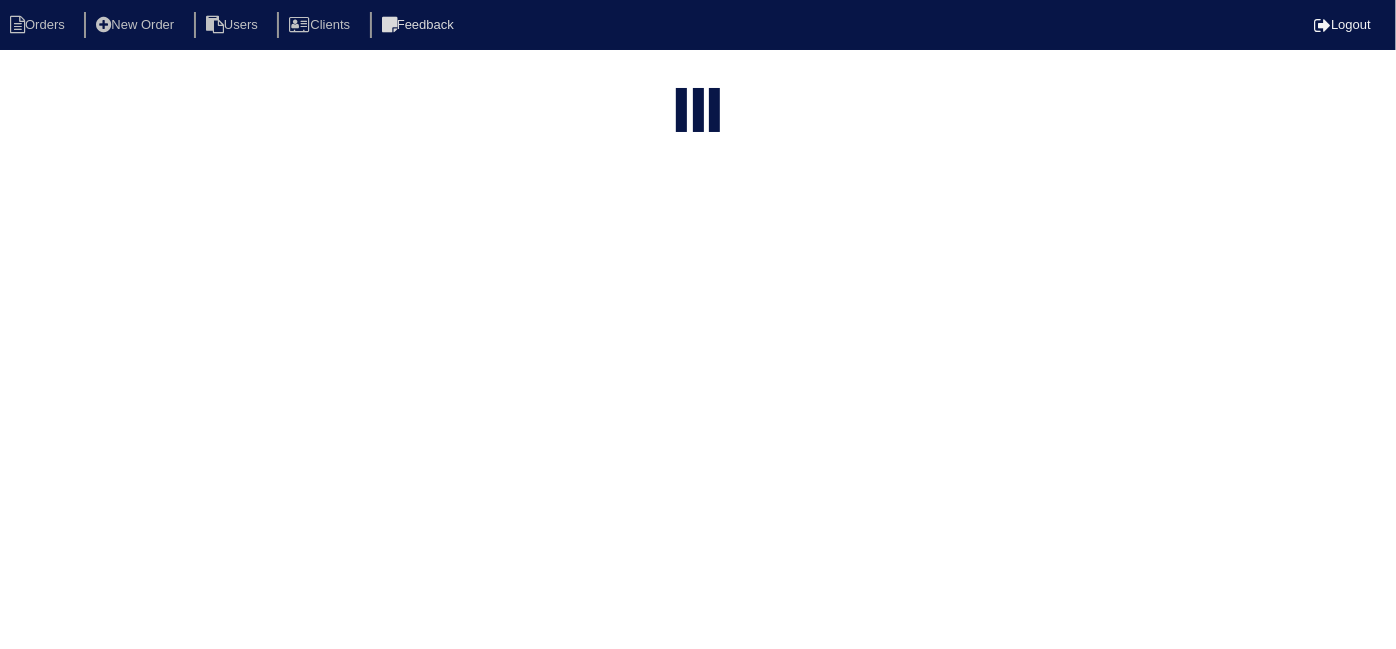 select on "15" 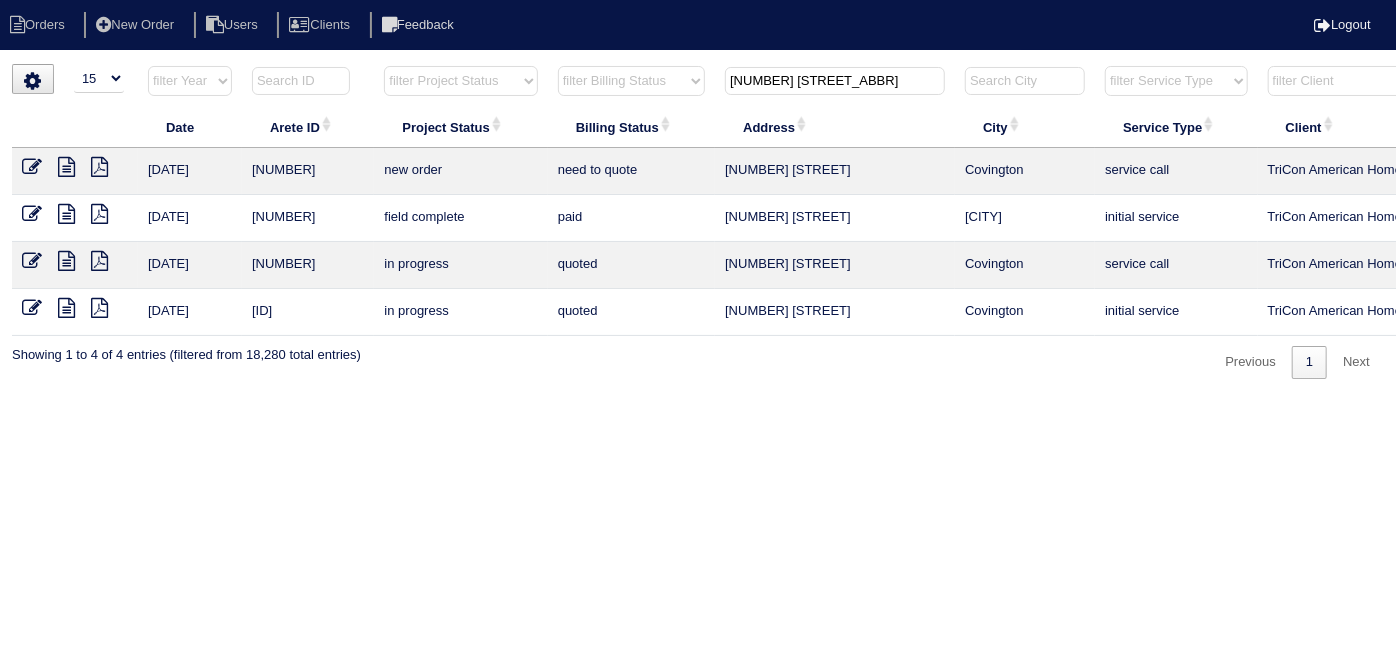 click at bounding box center (32, 167) 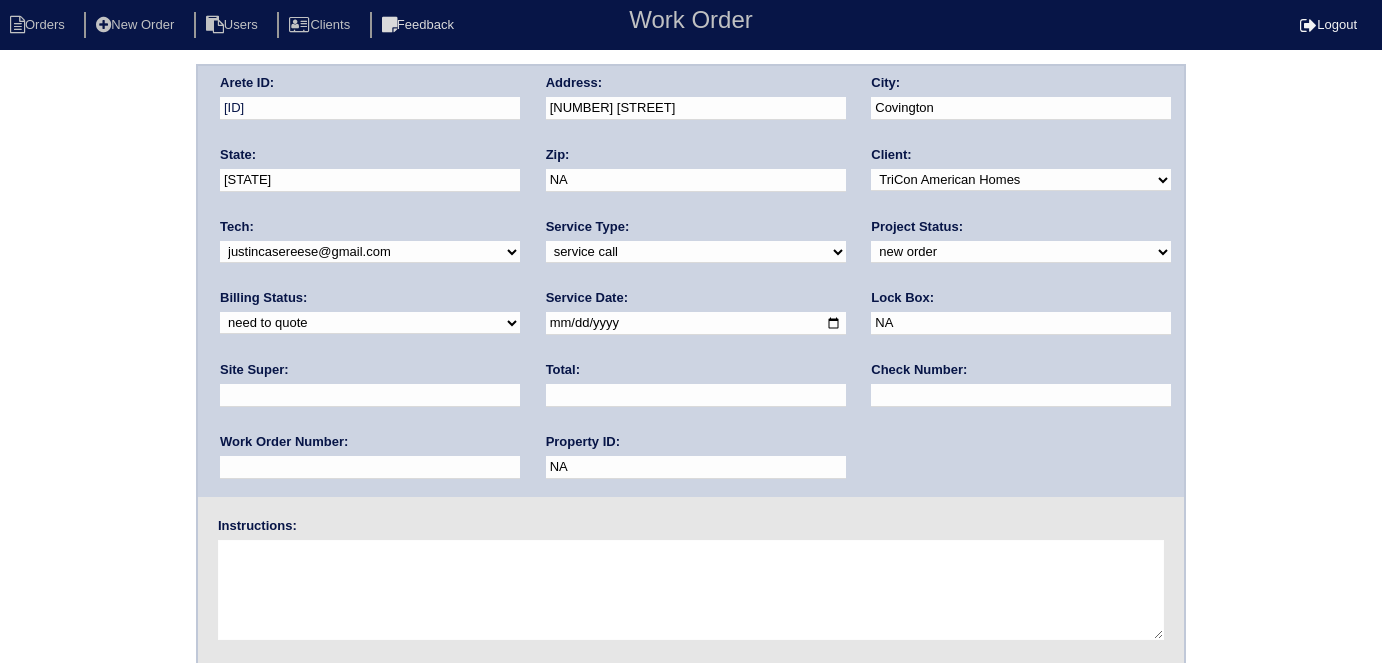 scroll, scrollTop: 0, scrollLeft: 0, axis: both 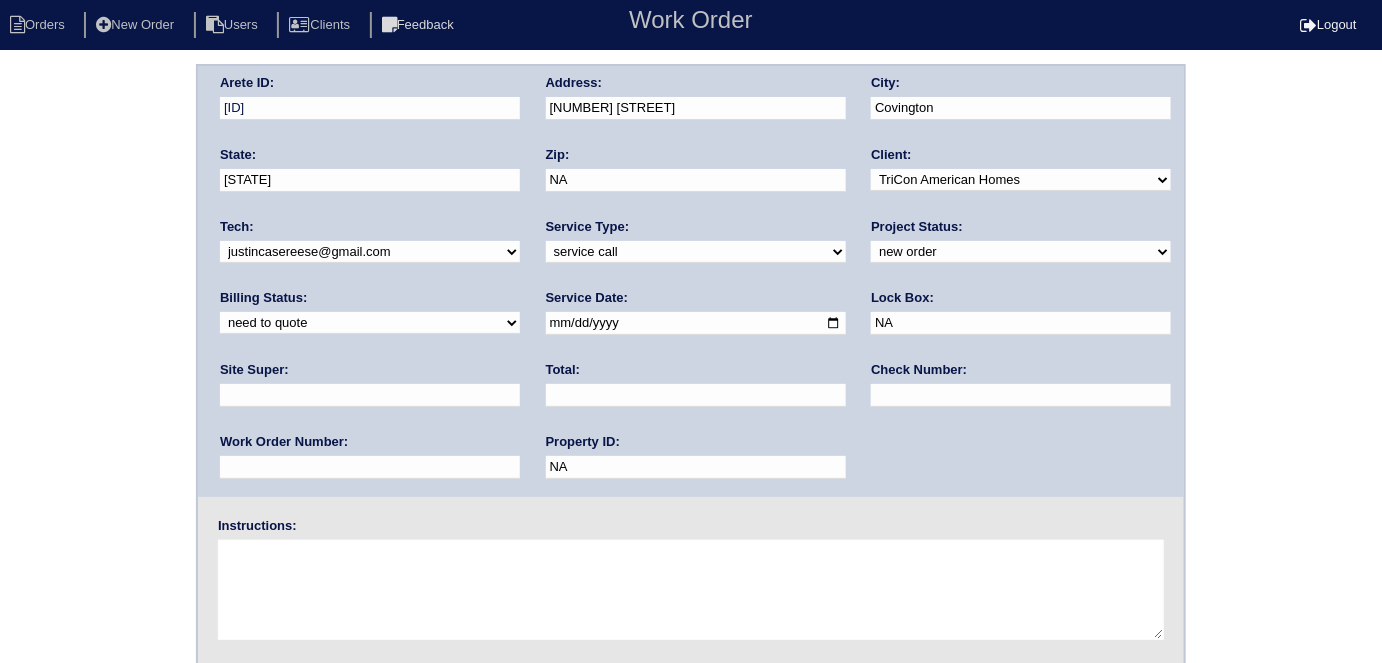 click on "-select-
initial service
basic service
maintenance call
replacement scope
service call
scope only" at bounding box center [696, 252] 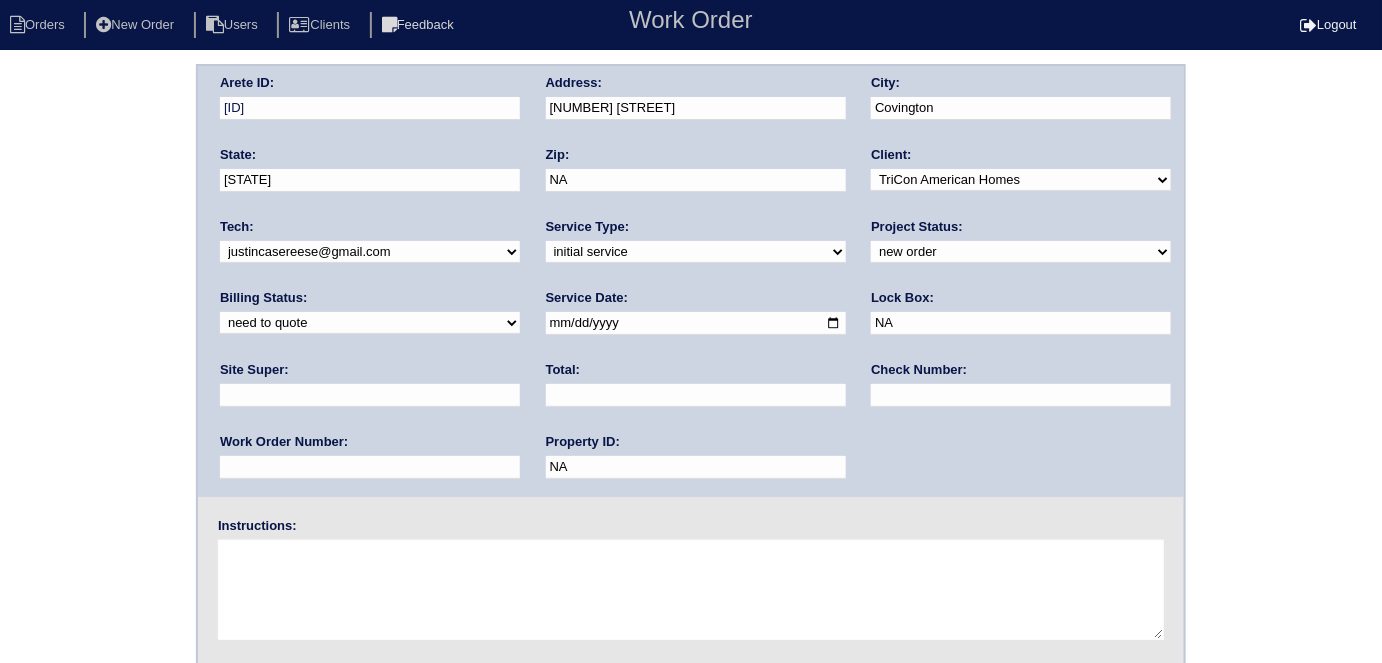 drag, startPoint x: 278, startPoint y: 470, endPoint x: 277, endPoint y: 460, distance: 10.049875 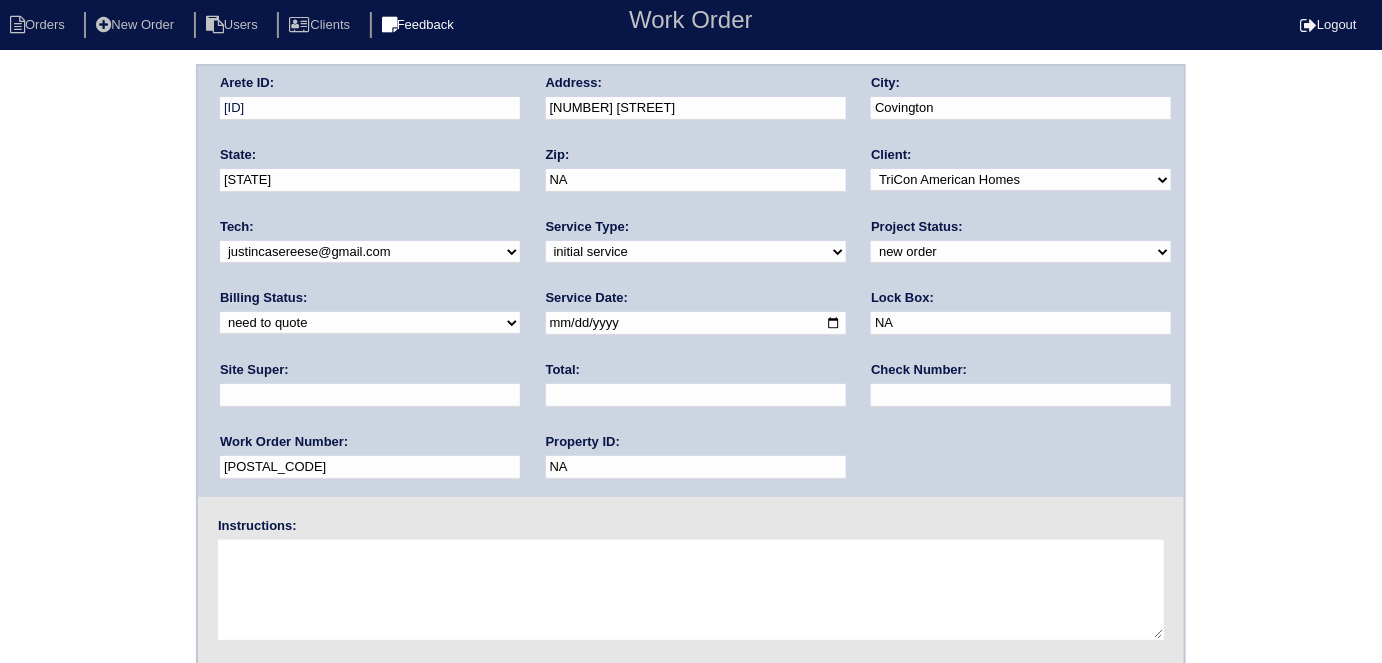 type on "526604" 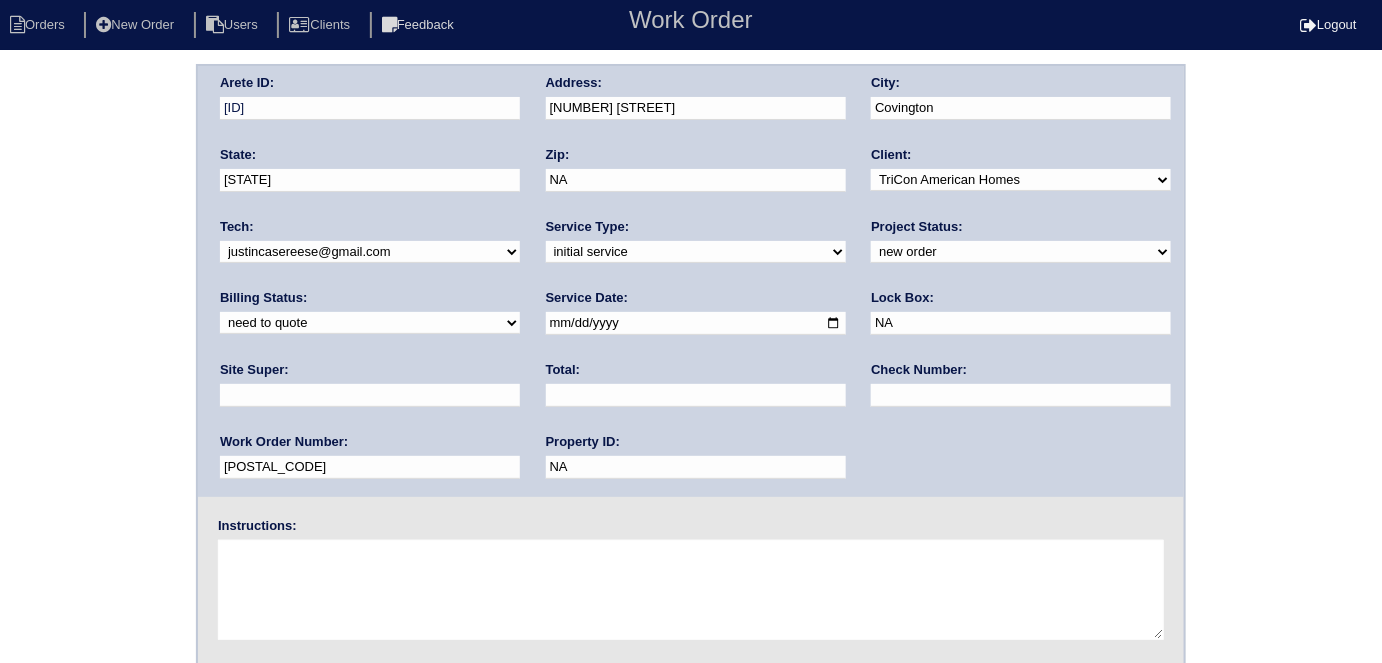 click at bounding box center (370, 395) 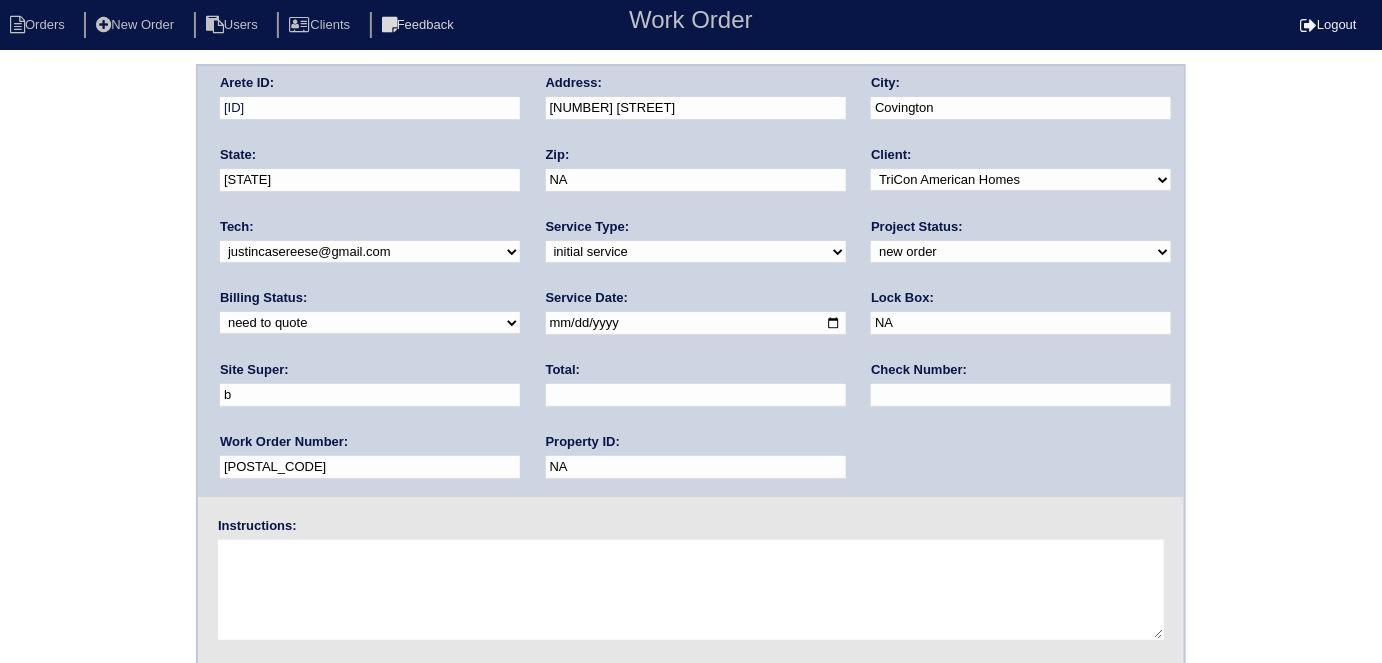 type on "Brian Perkins" 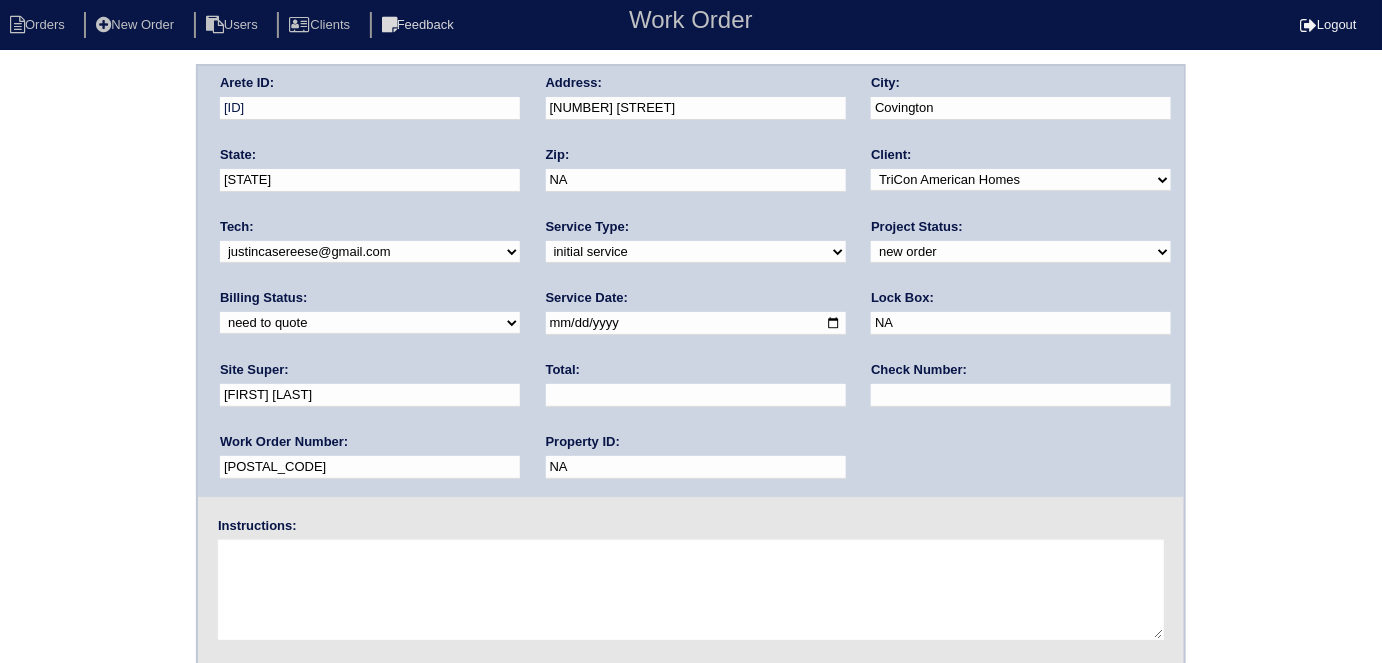 click on "Instructions:" at bounding box center [257, 526] 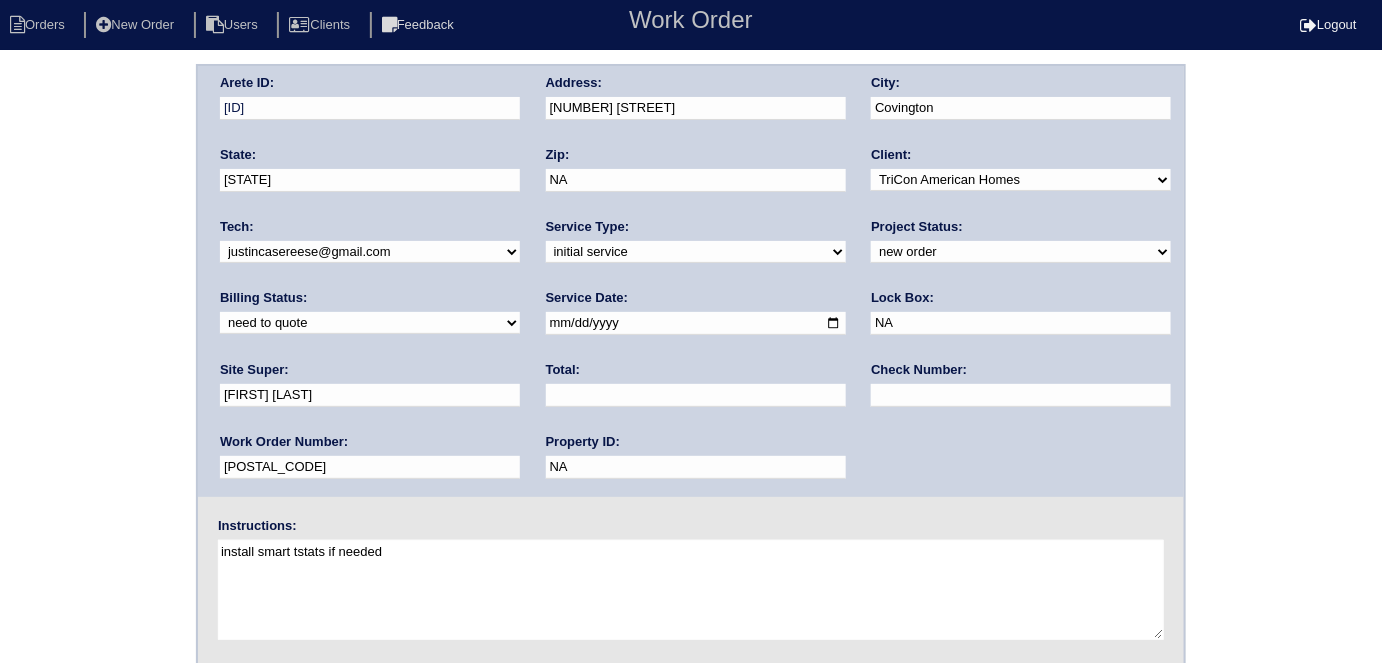 type on "install smart tstats if needed" 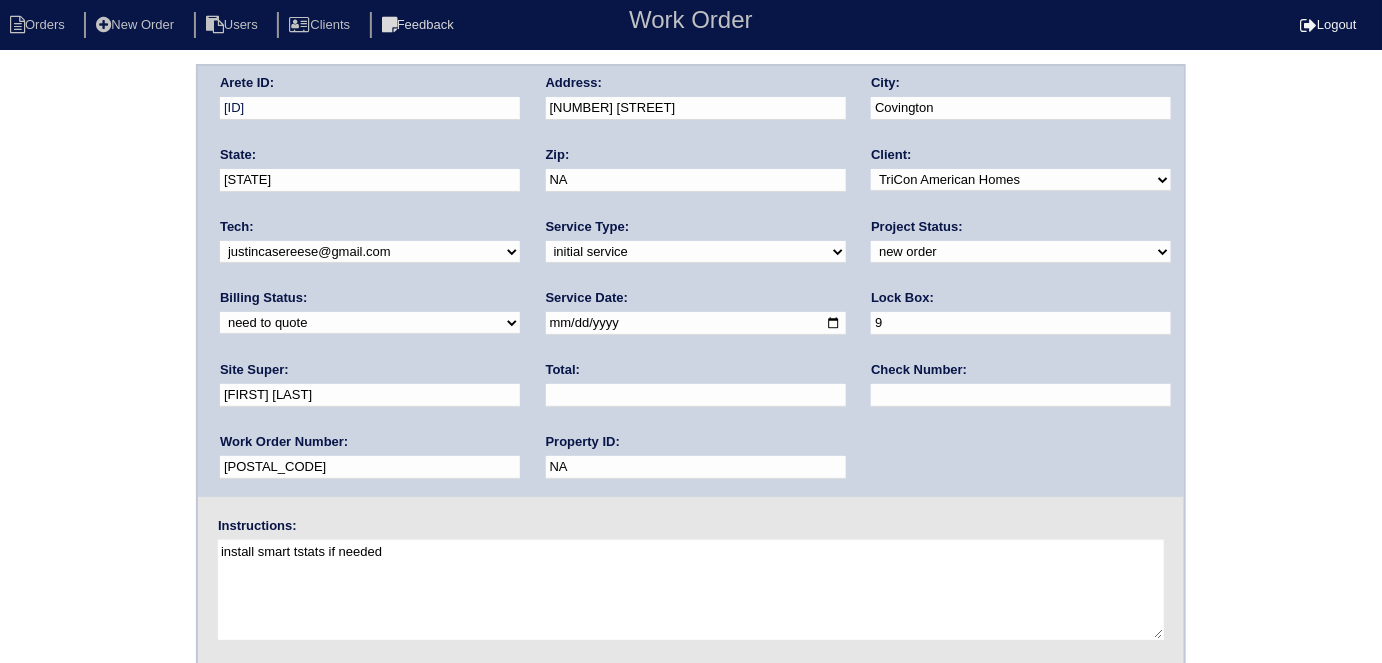 type on "9310" 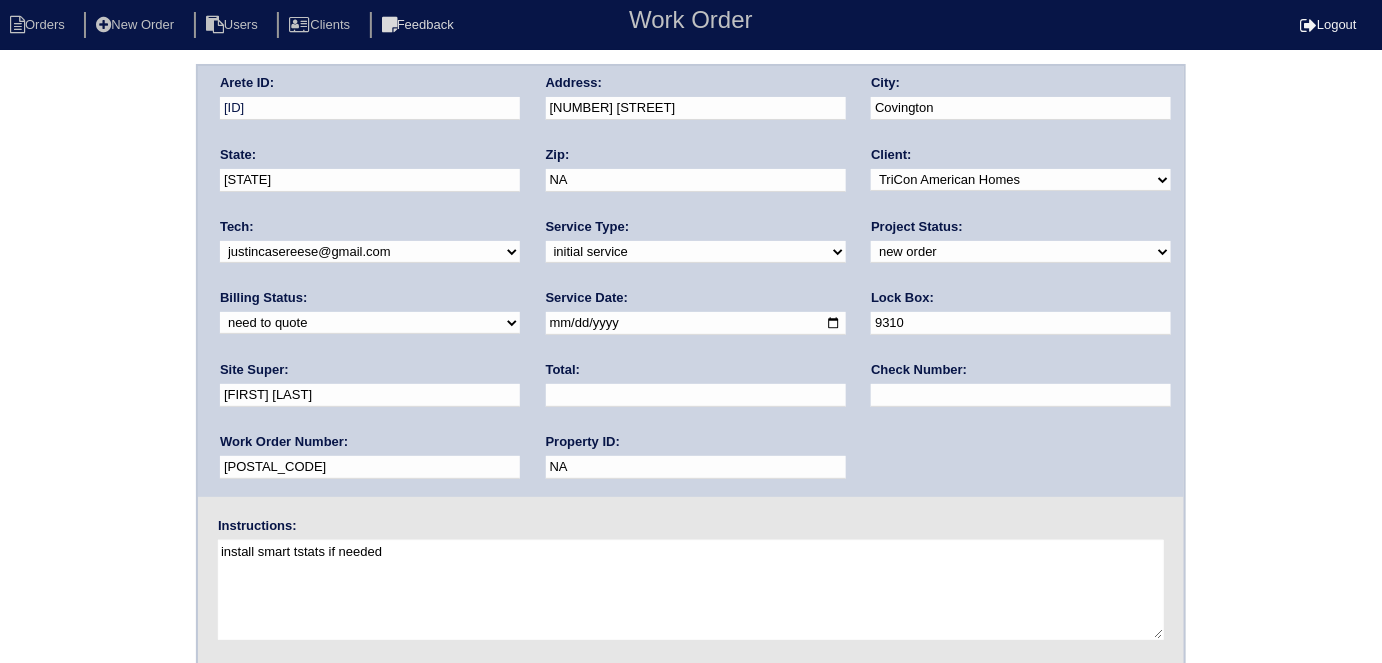 drag, startPoint x: 709, startPoint y: 115, endPoint x: 520, endPoint y: 121, distance: 189.09521 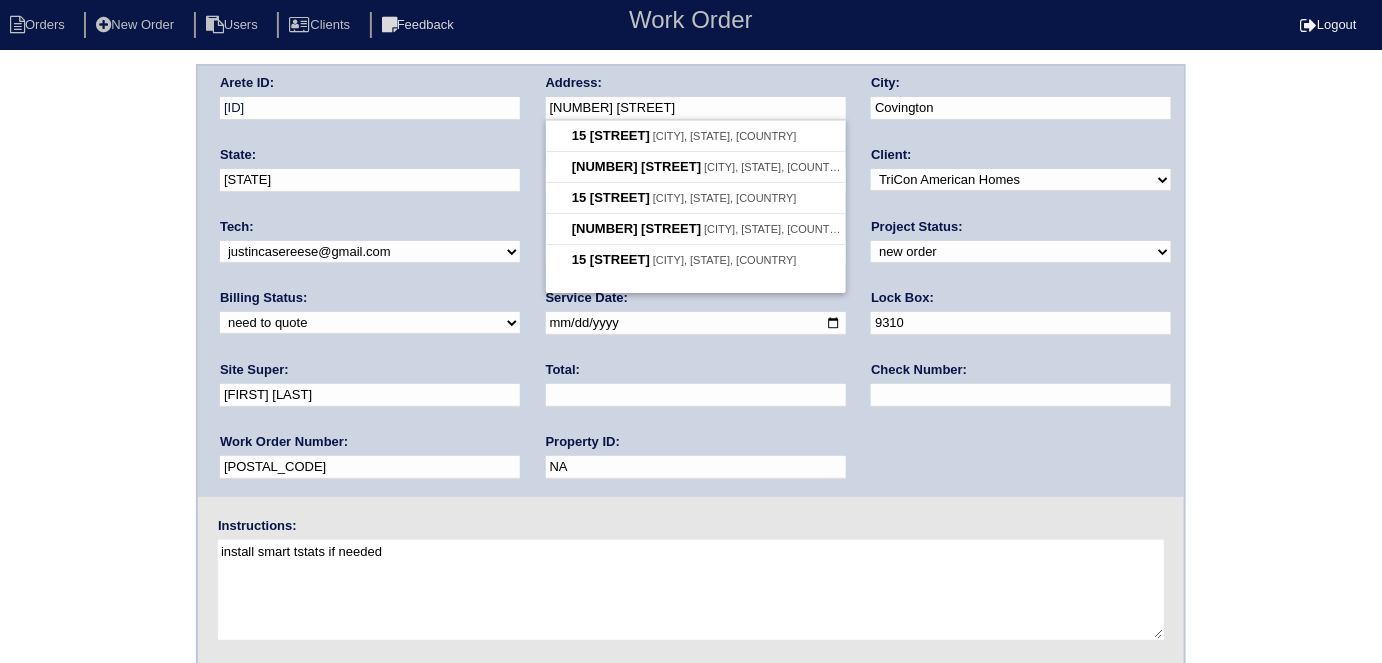paste on "Y	TriCon	LB 9310 - install smart tstats if needed 	Initial Servic" 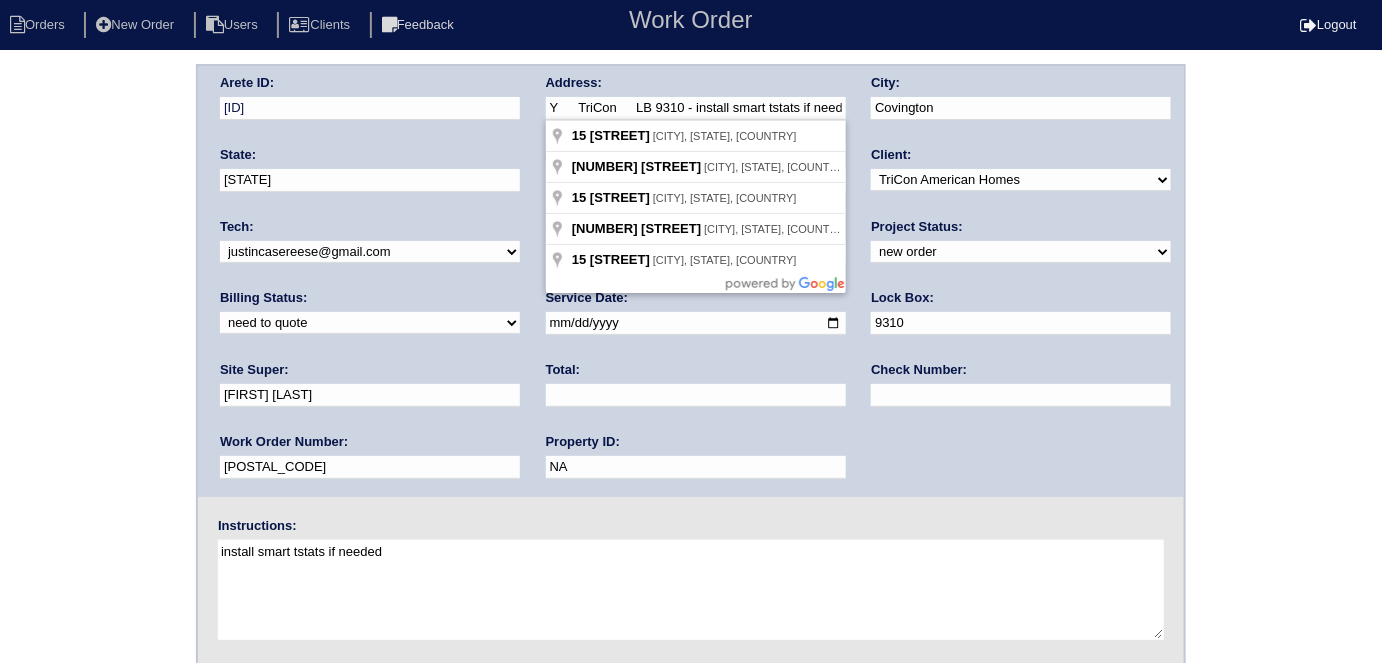 scroll, scrollTop: 0, scrollLeft: 199, axis: horizontal 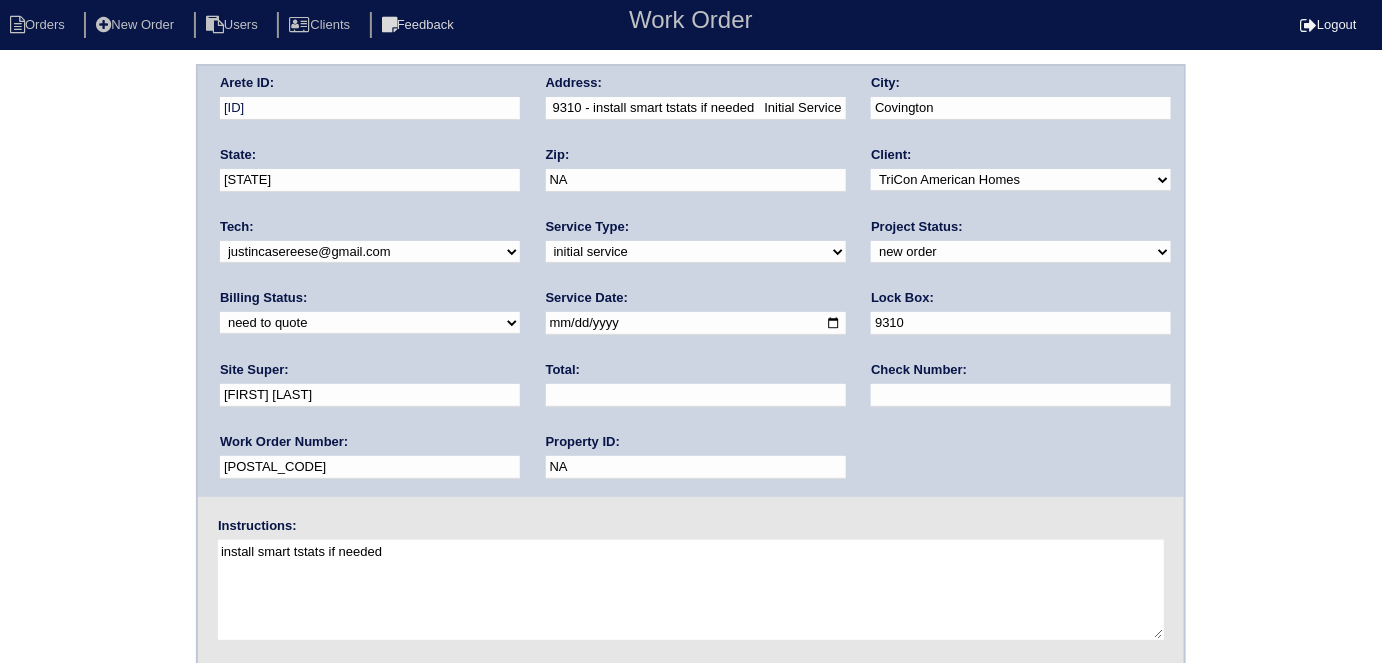 type on "[NUMBER] [STREET]" 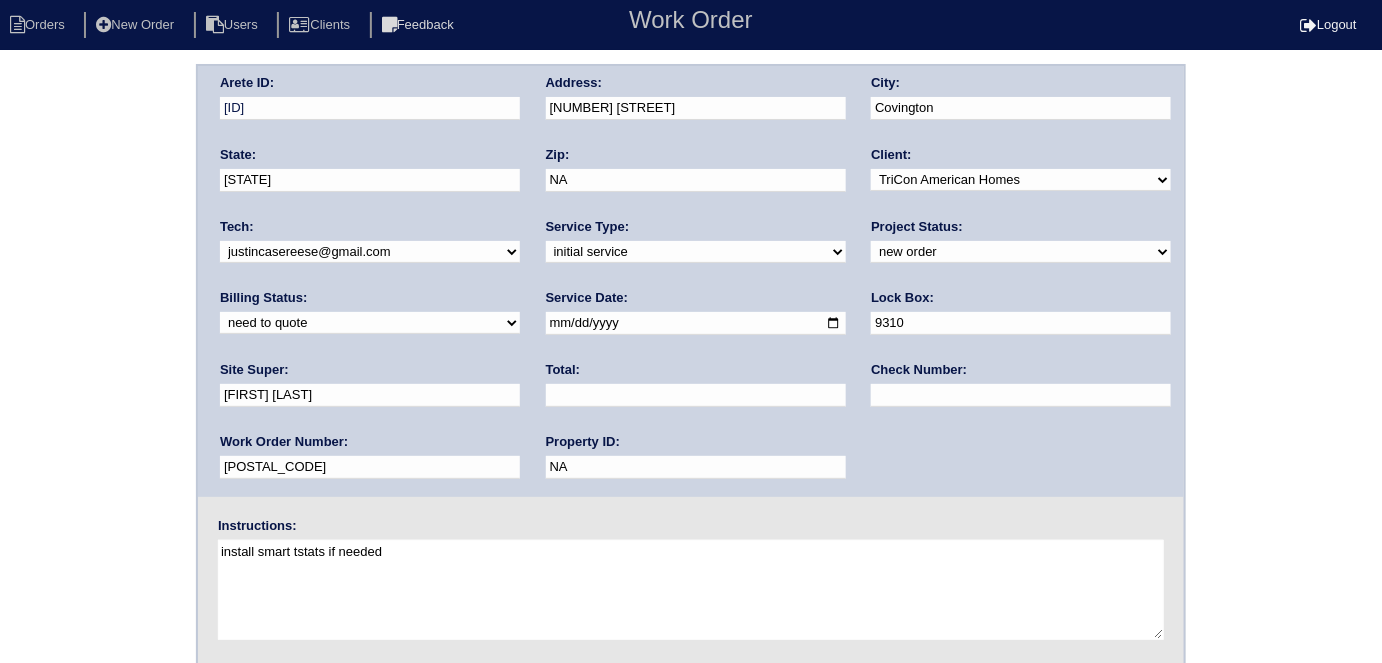scroll, scrollTop: 0, scrollLeft: 0, axis: both 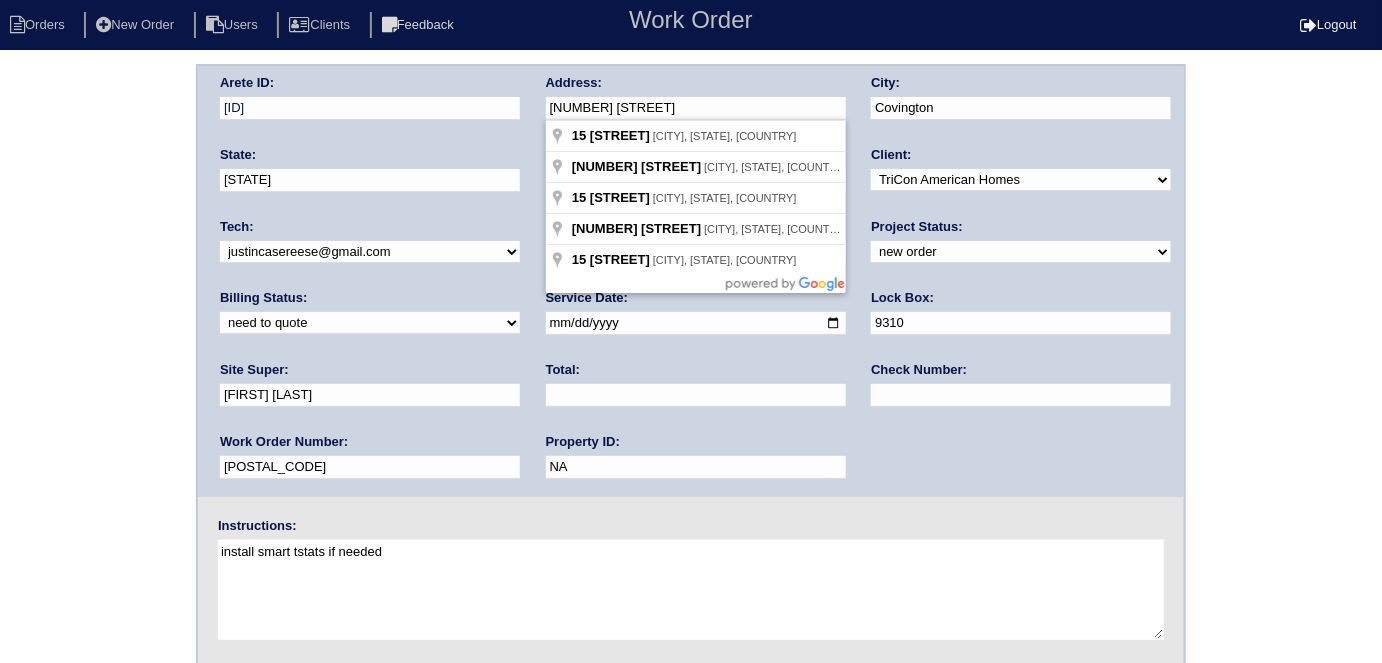 click on "Arete ID:
25102880
Address:
15 Wilmington Drive
City:
Covington
State:
Georgia
Zip:
NA
Client:
-select-
TriCon American Homes
American Homes 4 Rent
First Key Homes
Zillow
The Renovation Company
On The Level Development Group
Shepard Exposition Group
Sylvan Homes
Pathway Construction
Arete Personal
Arete SMG
Tiber Capital
Tiber Realty
Divvy
Rave
Stine Construction
Alan Luther
HomeRiver Group
Test Client
Rasmus Real Estate
Padly
Buffalo Homes
Phillip Brothers
Maymont Homes" at bounding box center (691, 468) 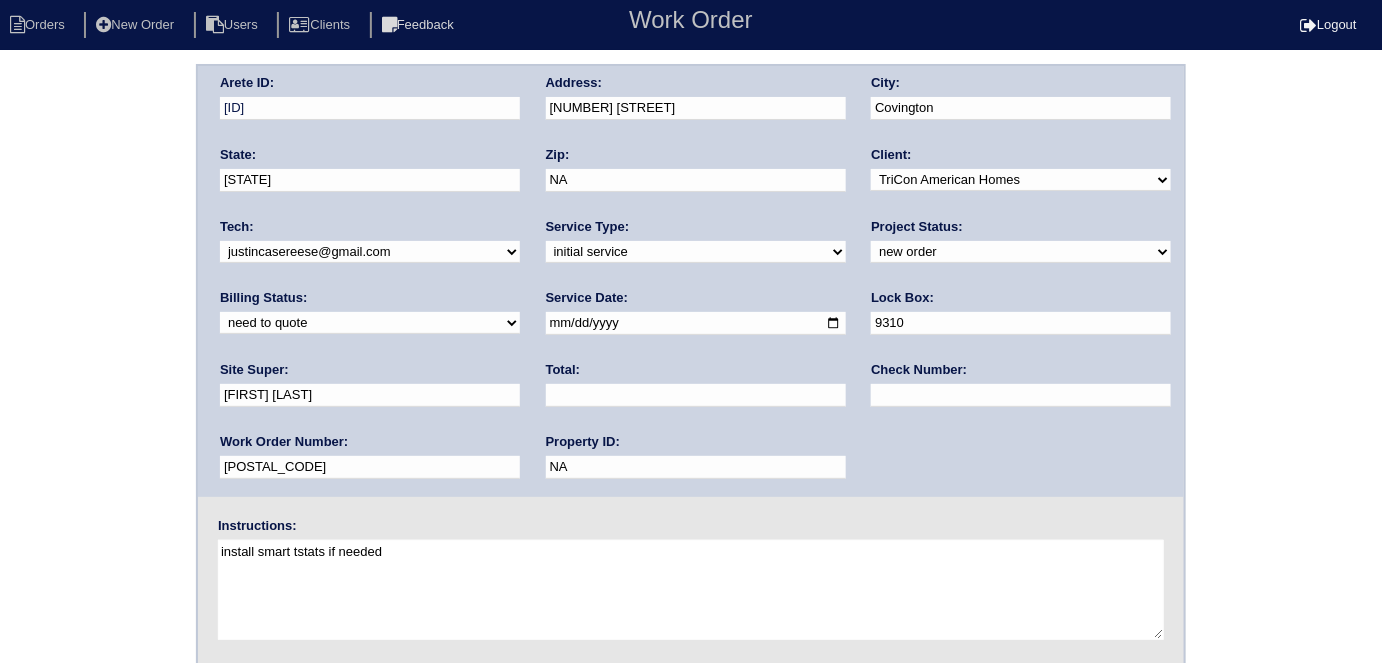 drag, startPoint x: 112, startPoint y: 102, endPoint x: 120, endPoint y: 177, distance: 75.42546 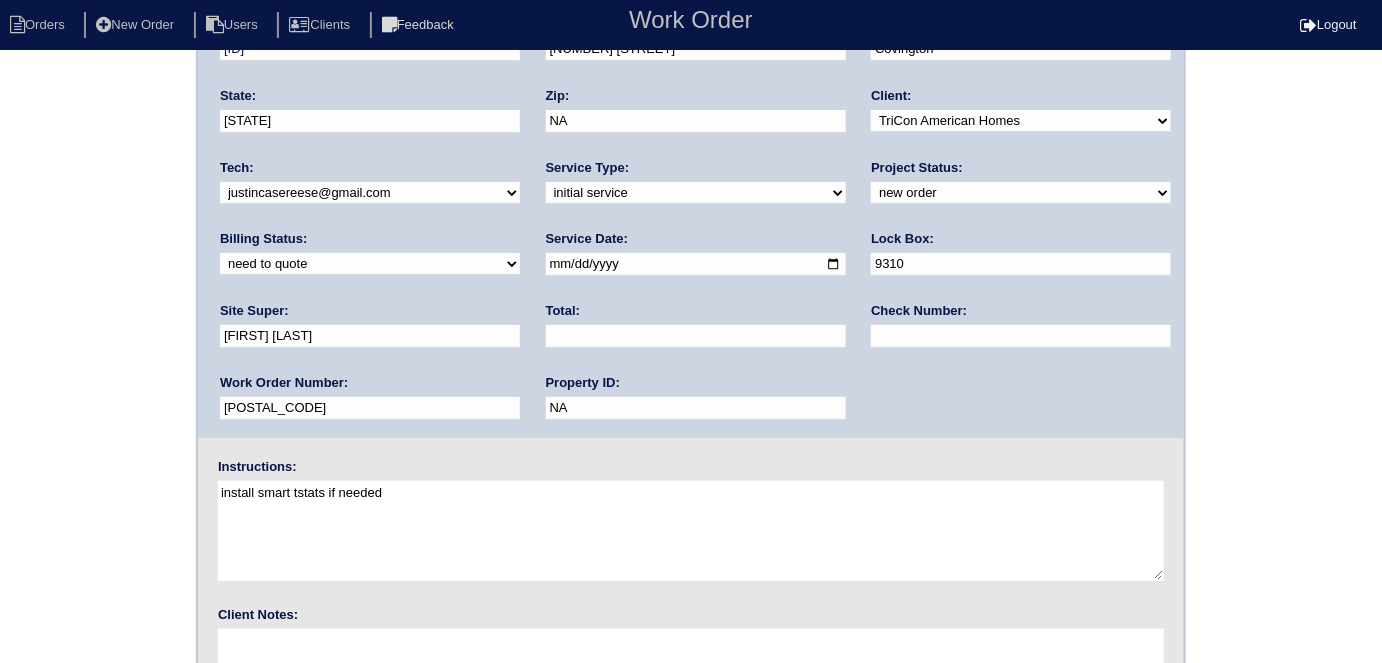 scroll, scrollTop: 205, scrollLeft: 0, axis: vertical 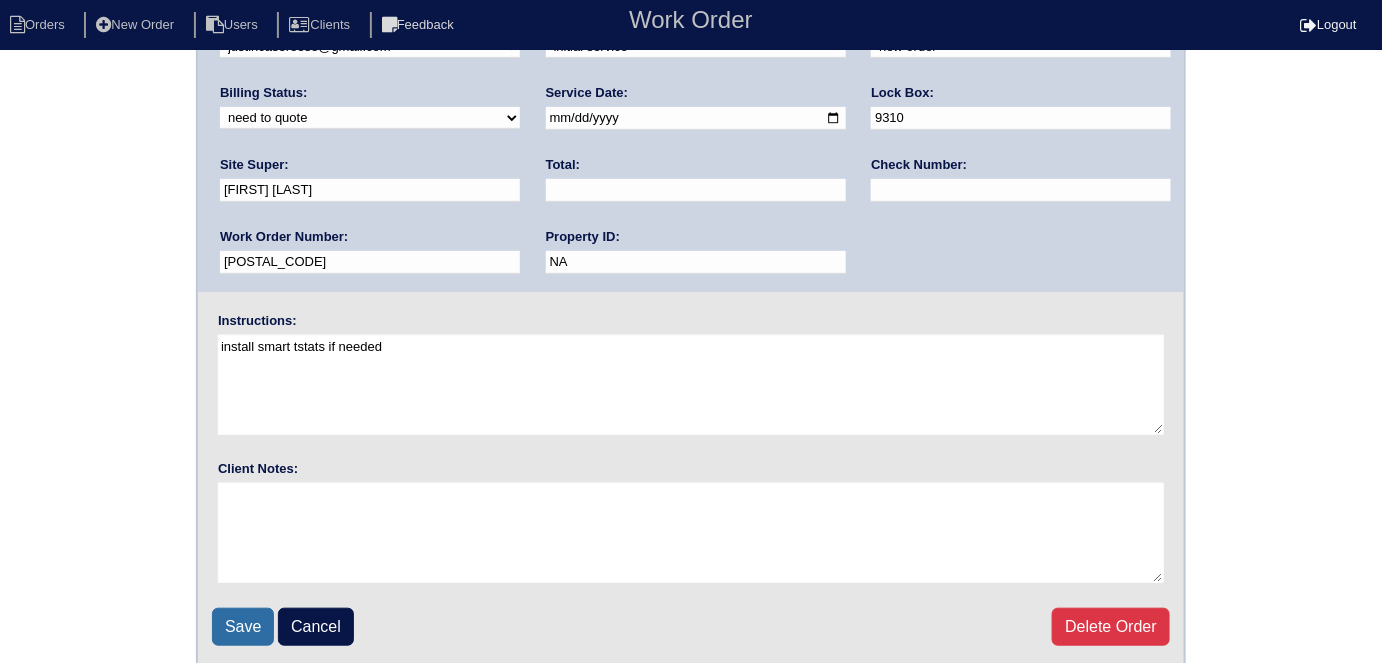click on "Save" at bounding box center [243, 627] 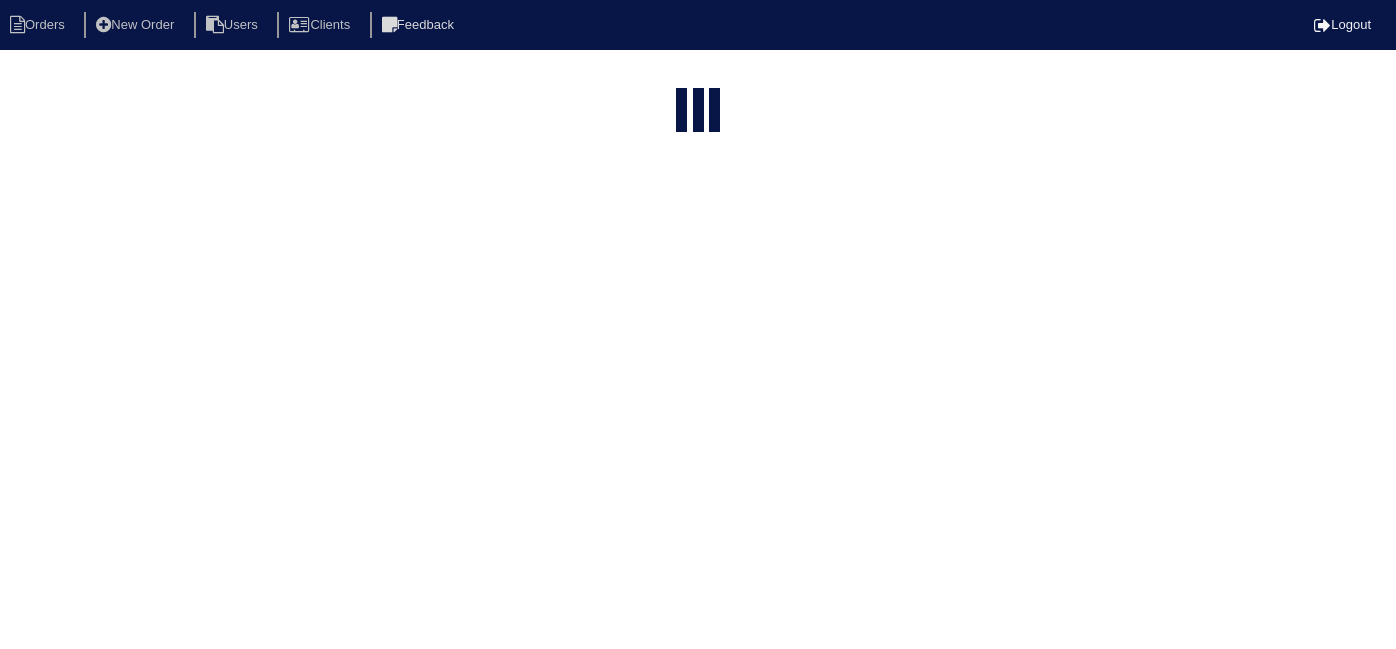 select on "15" 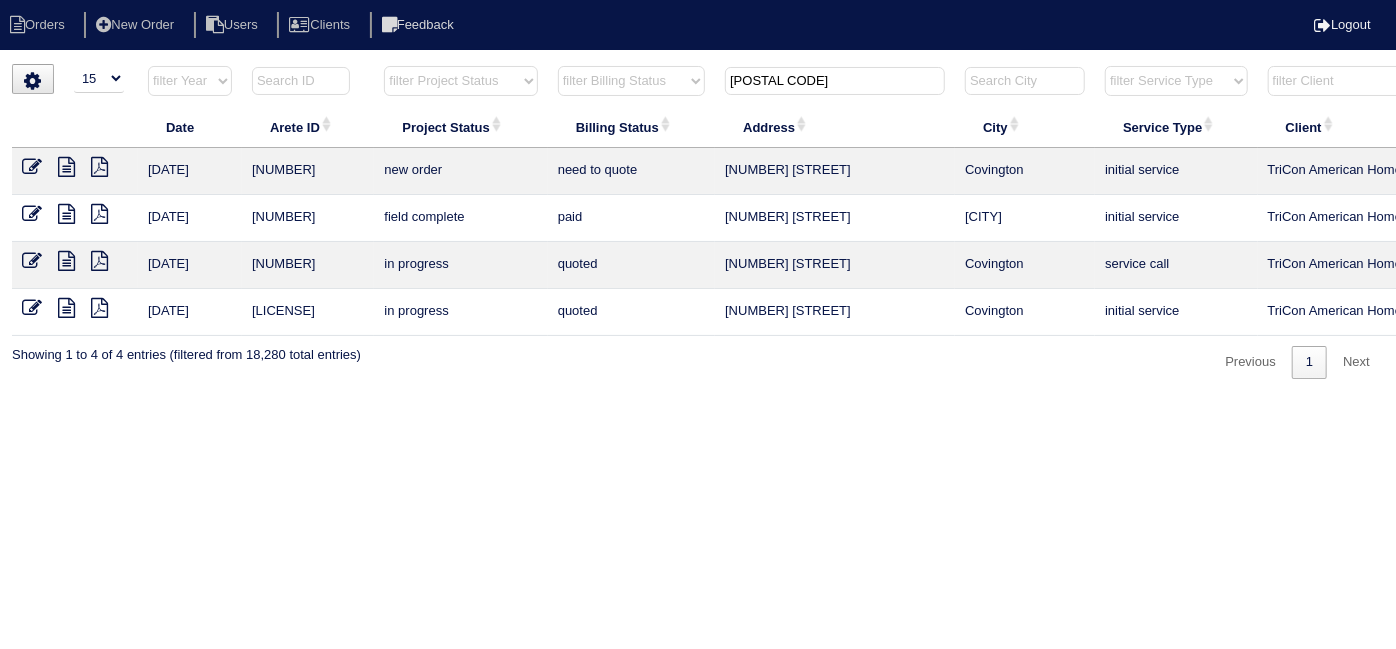 click on "[NUMBER] [STREET_ABBR]" at bounding box center [835, 85] 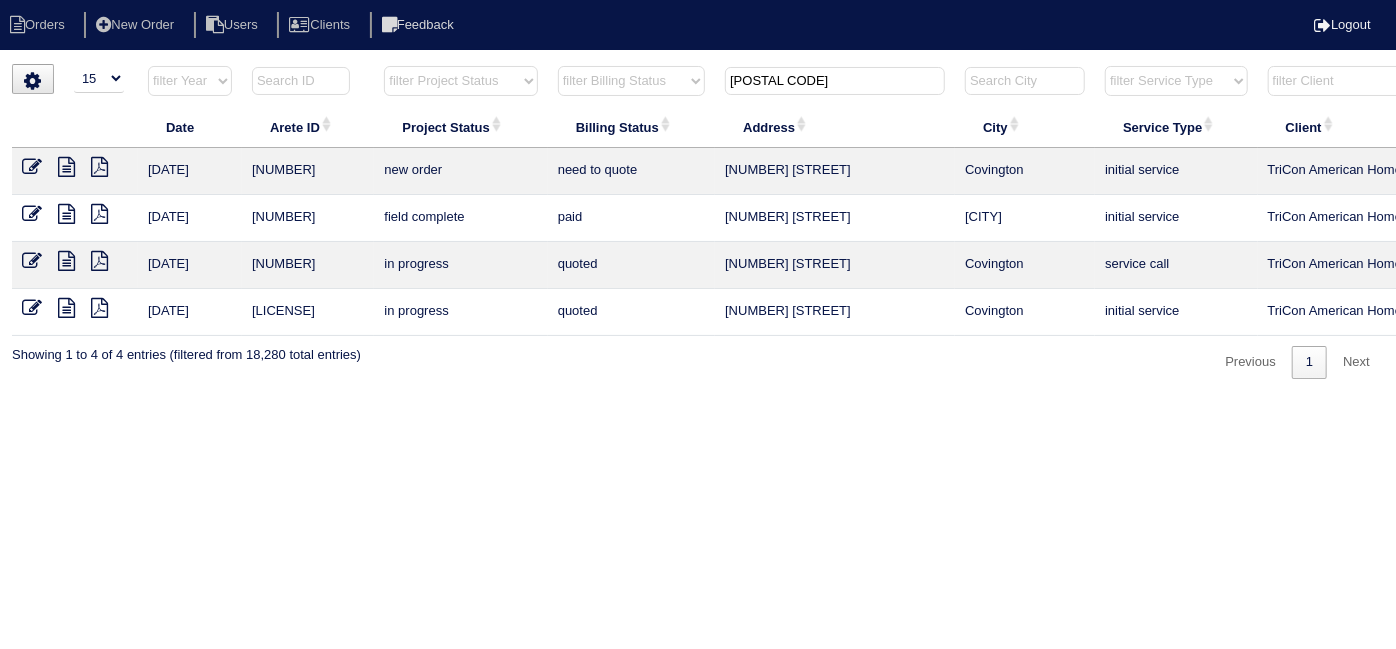 drag, startPoint x: 795, startPoint y: 75, endPoint x: 347, endPoint y: 45, distance: 449.00333 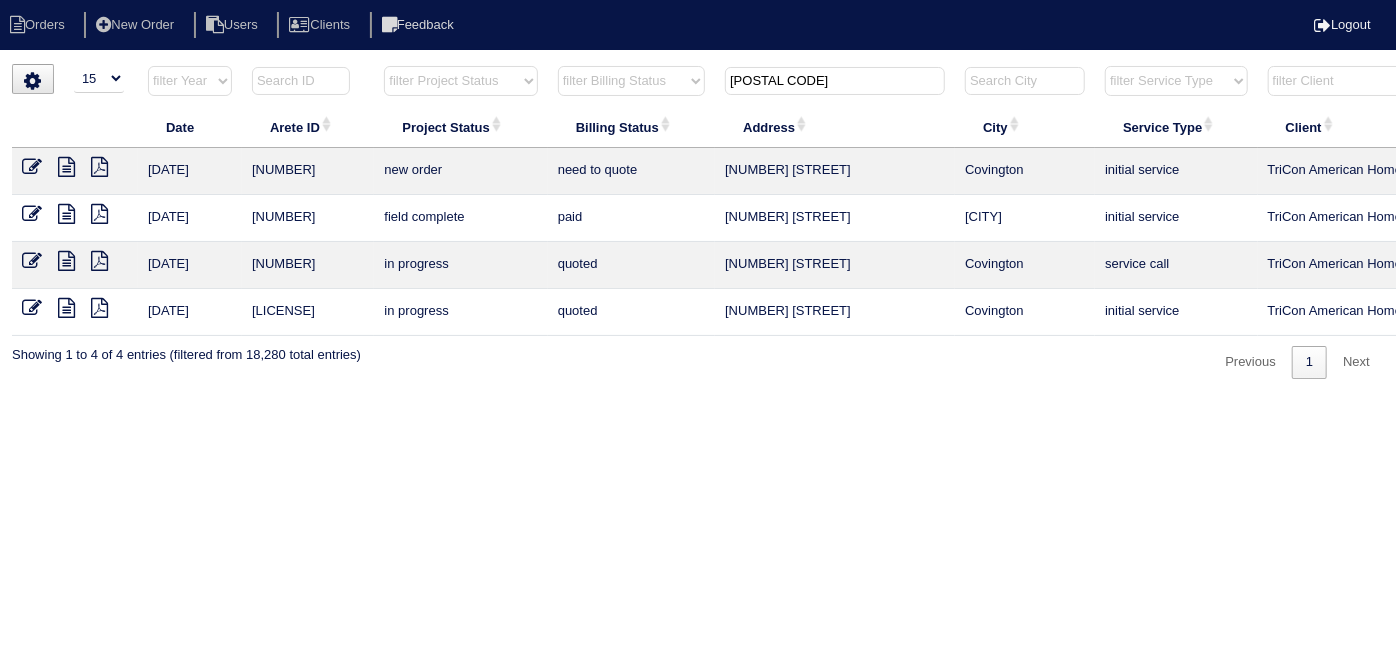 click on "filter Year -- Any Year -- 2025 2024 2023 2022 2021 2020 2019 filter Project Status -- Any Project Status -- new order assigned in progress field complete need to schedule admin review archived completed need to approve in quickbooks unknown repairs needed canceled manager review filter Billing Status -- Any Billing Status --  need to quote  quoted  need to invoice  invoiced  paid  warranty  purchase order needed  unknown  in quickbooks 15 wil filter Service Type -- Any Service Type -- initial service basic service maintenance call replacement scope service call scope only filter Client -- Any Client -- Alan Luther American Homes 4 Rent Arete Personal Arete SMG Buffalo Homes Divvy First Key Homes HomeRiver Group Maymont Homes On The Level Development Group Padly Pathway Construction Phillip Brothers Rasmus Real Estate Rave Shepard Exposition Group Stine Construction Sylvan Homes Test Client The Renovation Company Tiber Capital  Tiber Realty TriCon American Homes Zillow Clear" at bounding box center (878, 85) 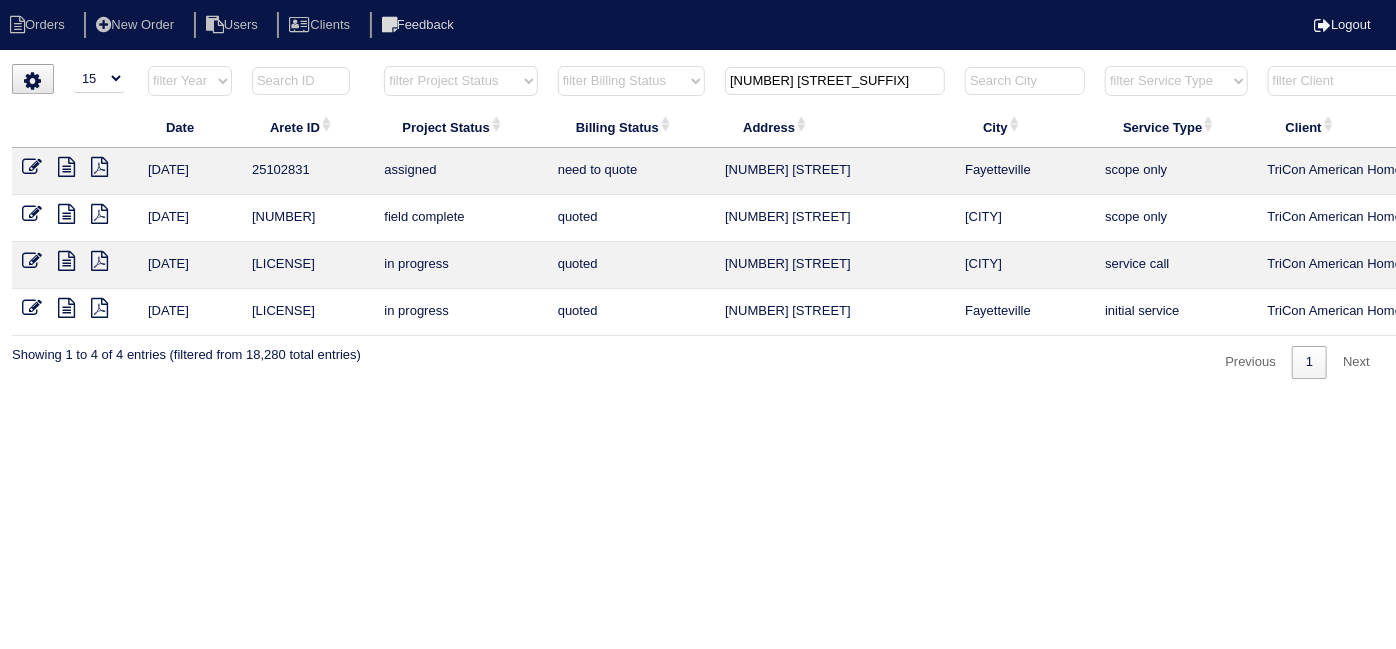 drag, startPoint x: 806, startPoint y: 72, endPoint x: 701, endPoint y: 58, distance: 105.92922 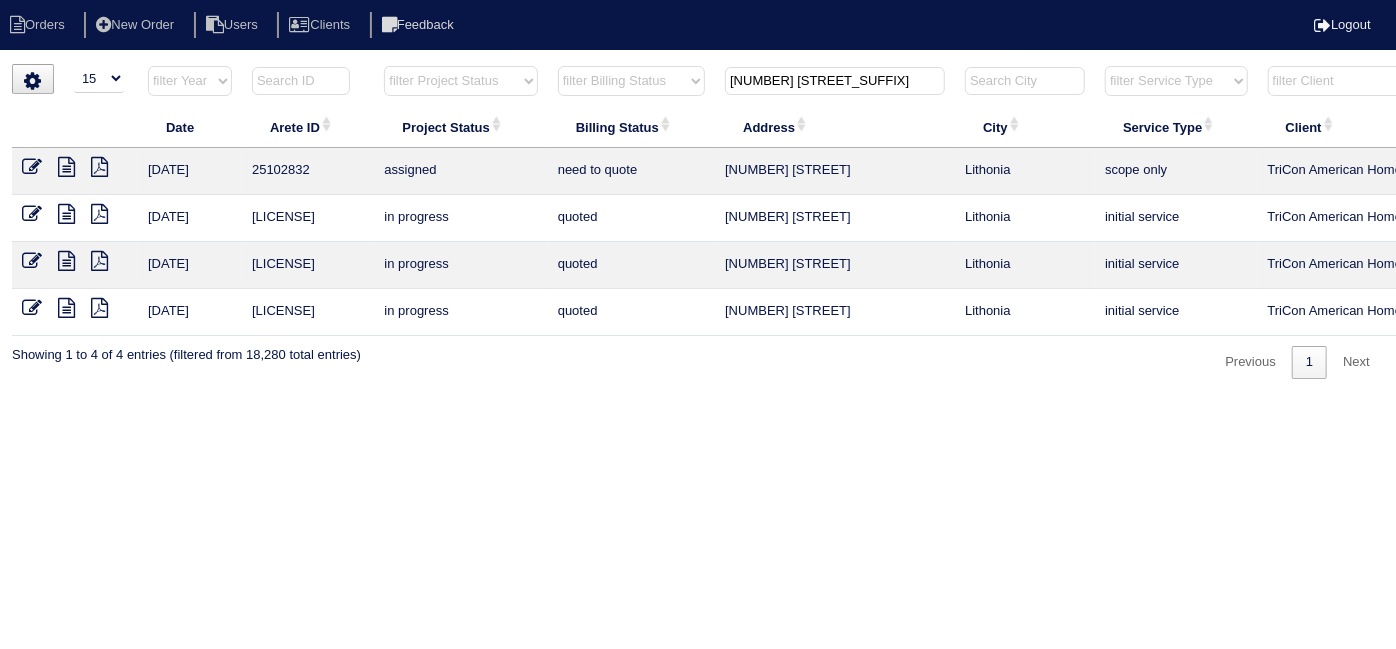 type on "6276 m" 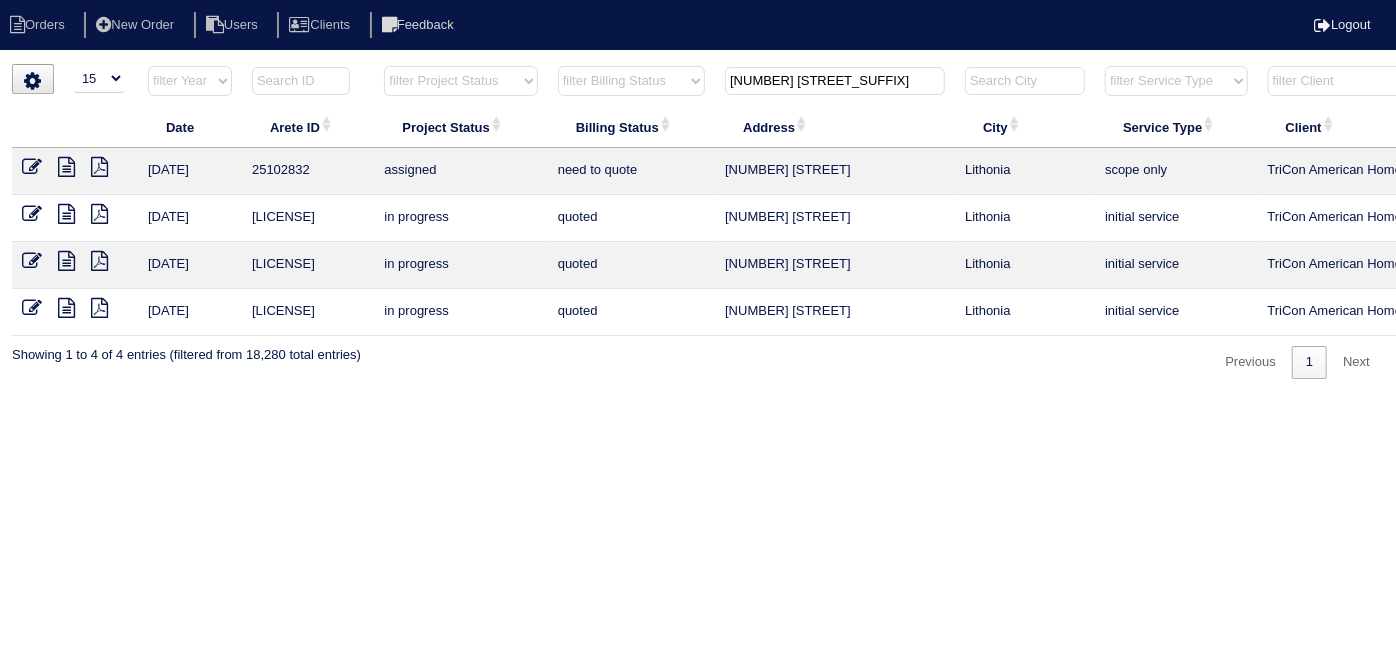 drag, startPoint x: 810, startPoint y: 88, endPoint x: 573, endPoint y: 39, distance: 242.01239 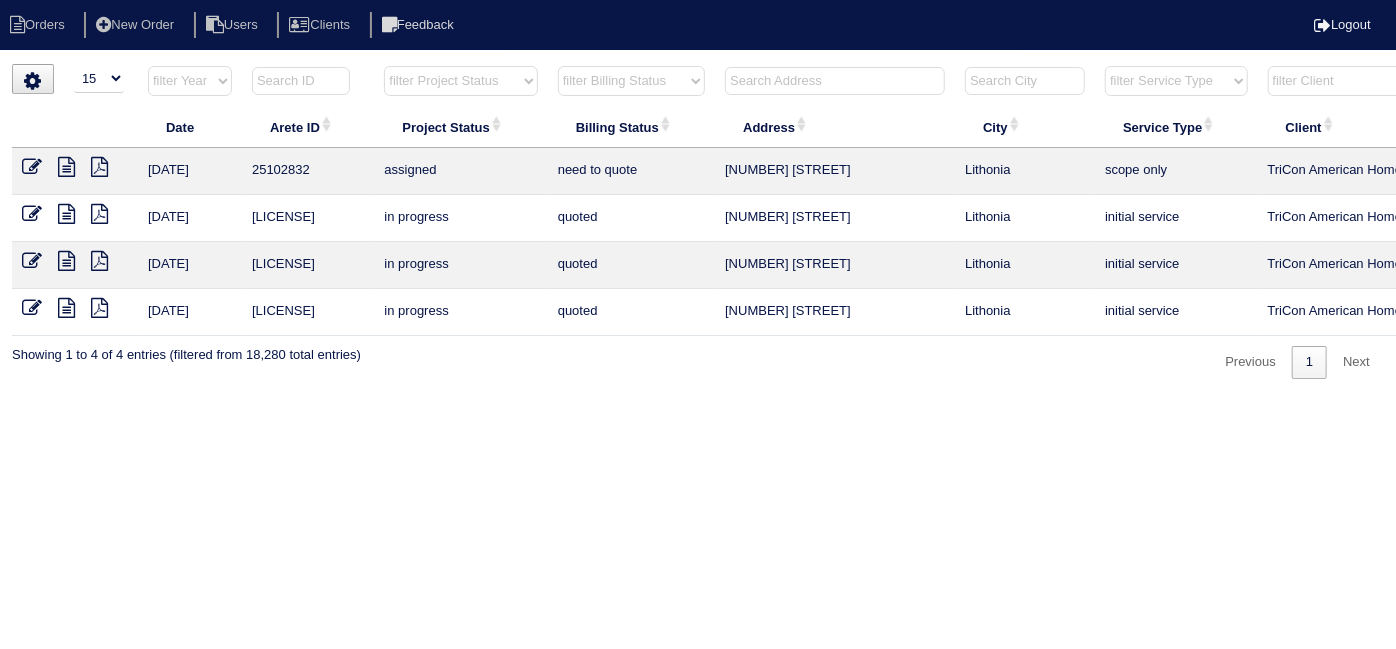 type 